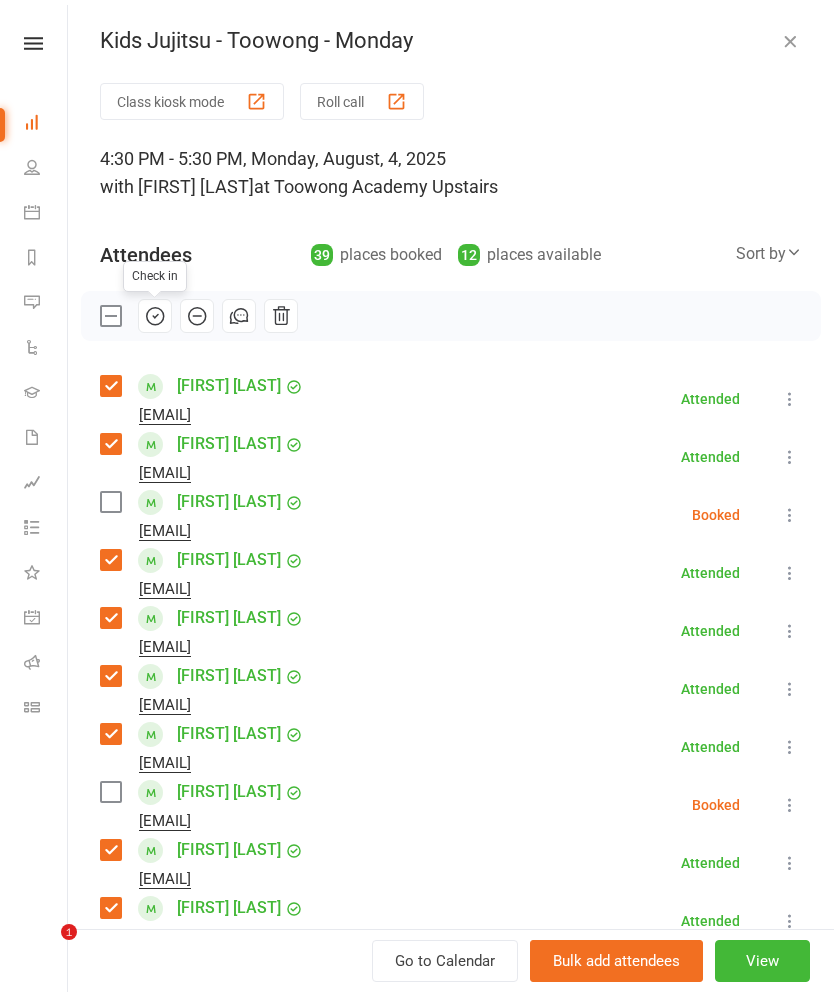 scroll, scrollTop: 2576, scrollLeft: 0, axis: vertical 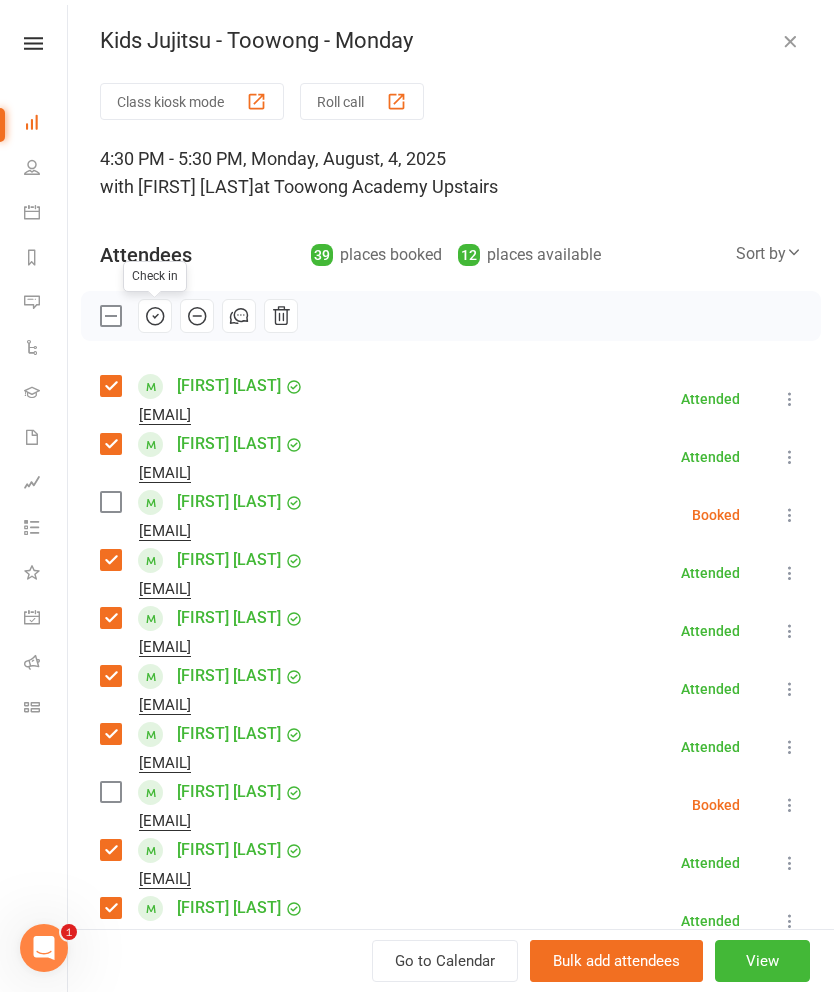 click at bounding box center [790, 41] 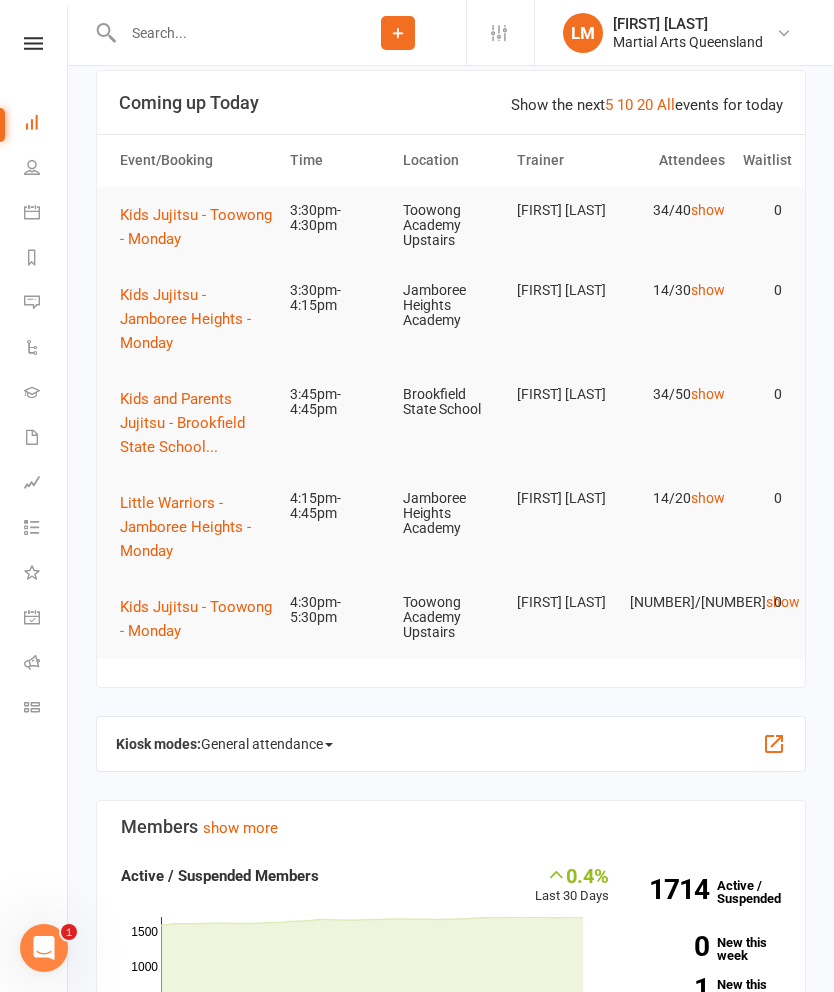 scroll, scrollTop: 0, scrollLeft: 0, axis: both 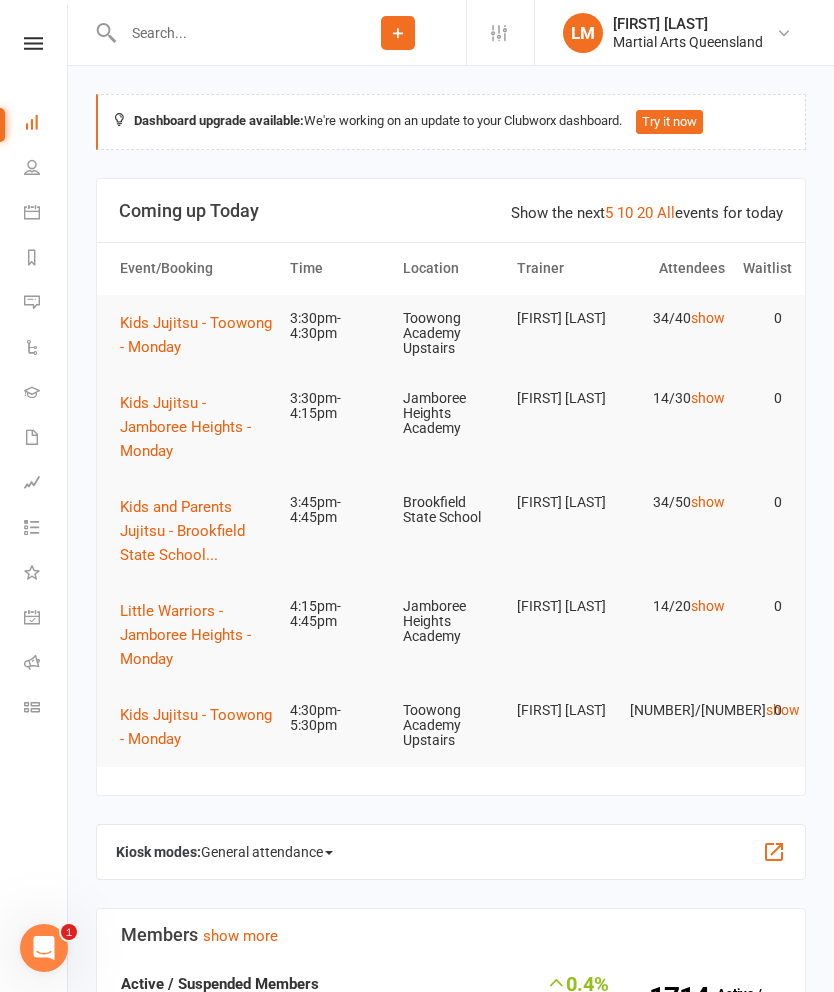 click on "Kids Jujitsu - Toowong - Monday" at bounding box center (196, 727) 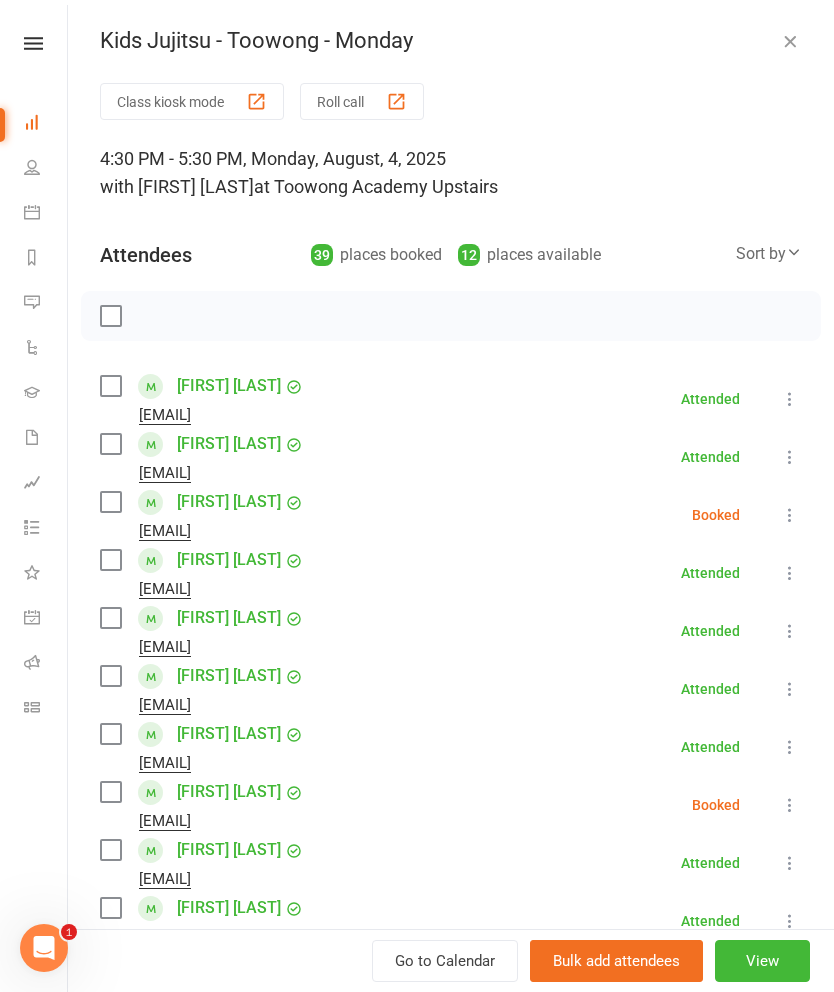 click at bounding box center [110, 386] 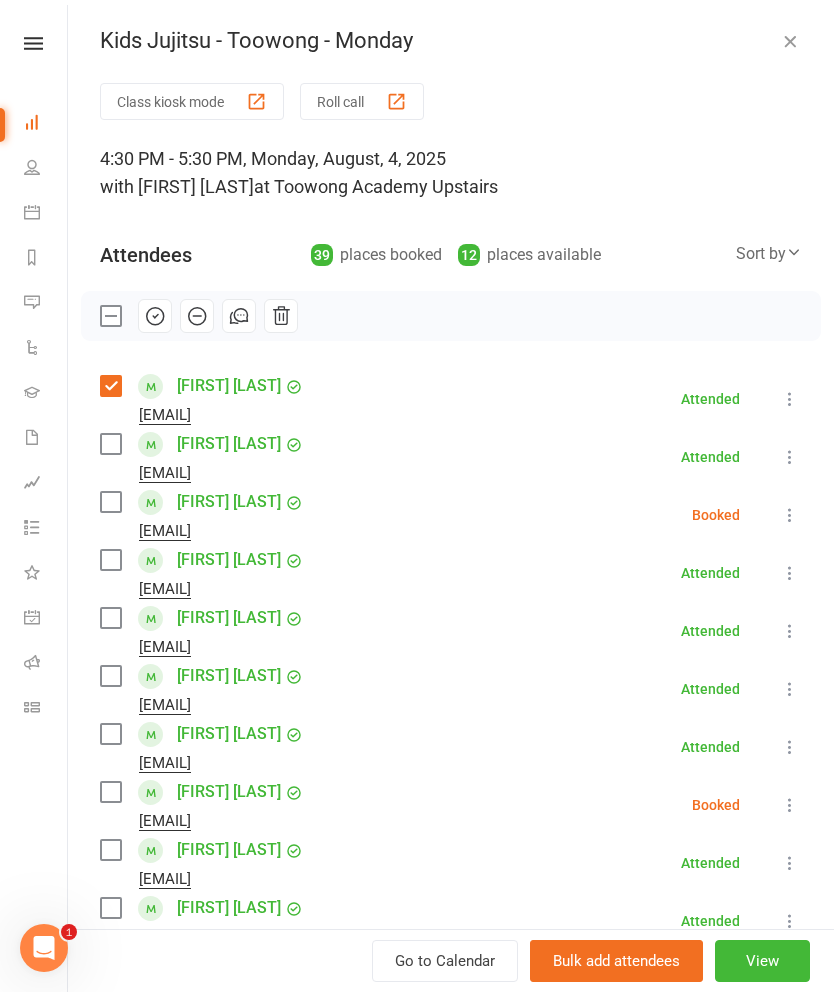 click on "Kids Jujitsu - Toowong - Monday Class kiosk mode  Roll call  4:30 PM - 5:30 PM, Monday, August, 4, 2025 with [FIRST] [LAST]  at  Toowong Academy Upstairs  Attendees  39  places booked 12  places available Sort by  Last name  First name  Booking created    [FIRST] [LAST]  [EMAIL] Attended More info  Remove  Mark absent  Undo check-in  Send message  All bookings for series    [FIRST] [LAST]  [EMAIL] Attended More info  Remove  Mark absent  Undo check-in  Send message  All bookings for series    [FIRST] [LAST]  [EMAIL] Booked More info  Remove  Check in  Mark absent  Send message  All bookings for series    [FIRST] [LAST]  [EMAIL] Attended More info  Remove  Mark absent  Undo check-in  Send message  All bookings for series    [FIRST] [LAST]  [EMAIL] Attended More info  Remove  Mark absent  Undo check-in  Send message  All bookings for series    [FIRST] [LAST]  [EMAIL] Attended More info  Remove  Mark absent  Undo check-in" at bounding box center [451, 496] 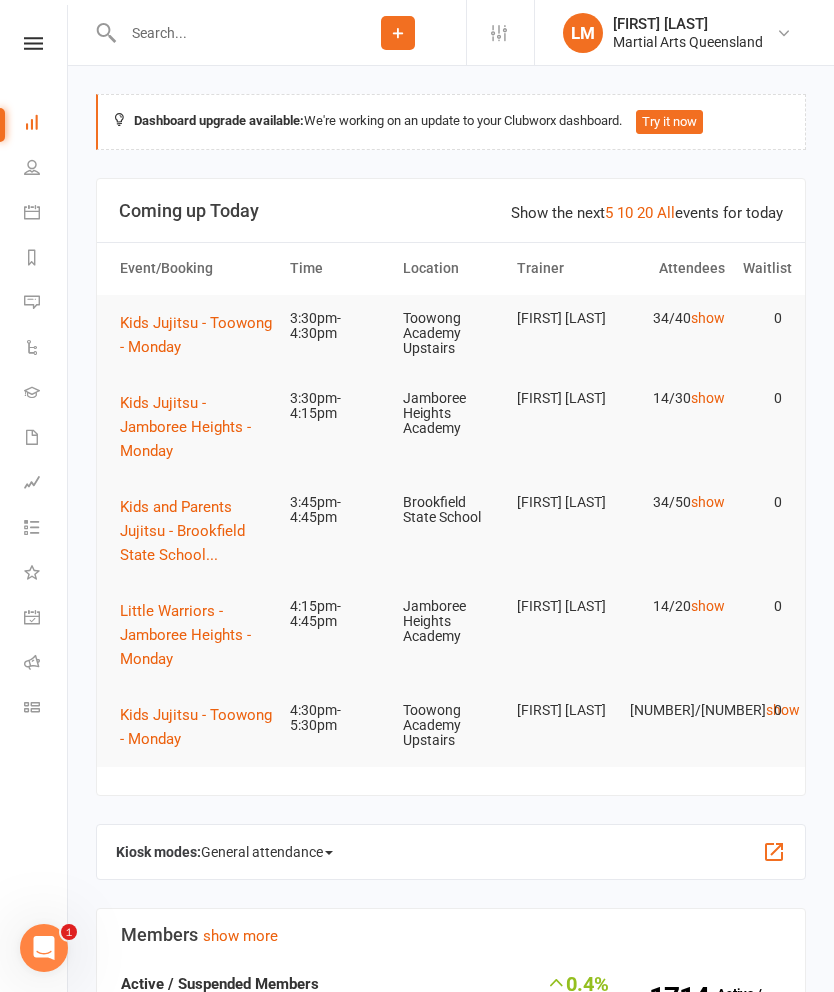 click at bounding box center (32, 212) 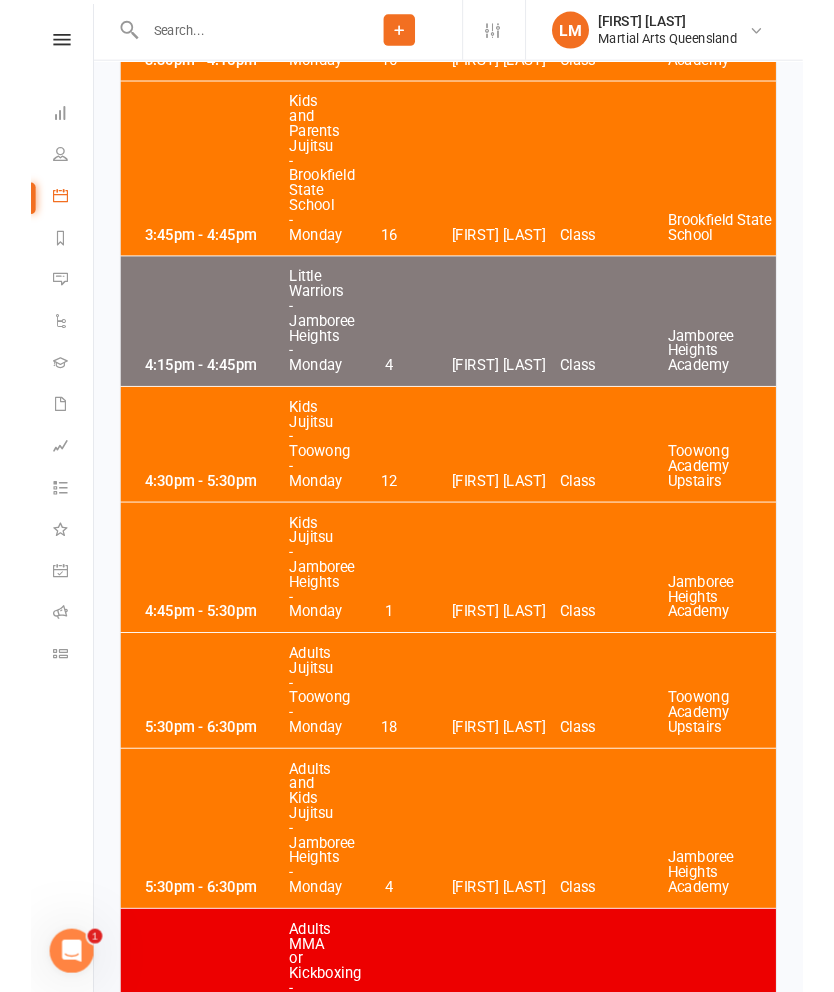 scroll, scrollTop: 1137, scrollLeft: 0, axis: vertical 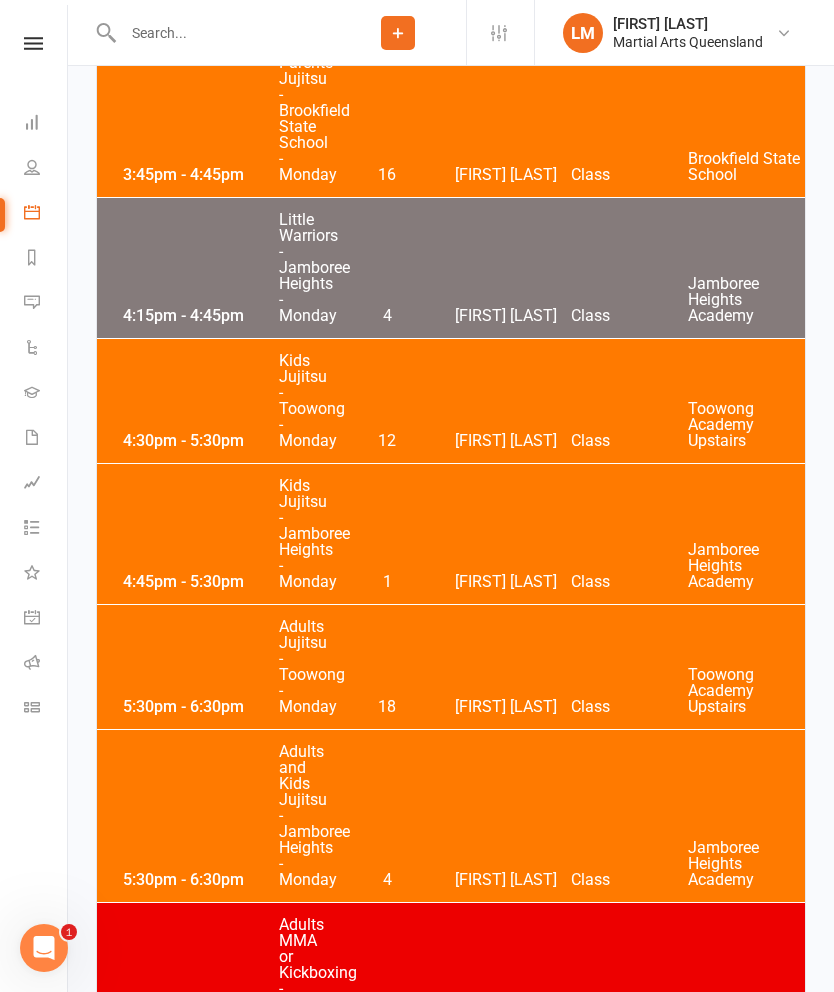 click on "[TIME] [TIME] Adults Jujitsu - Toowong - Monday 18 [FIRST] [LAST] Class Toowong Academy Upstairs" at bounding box center [451, 667] 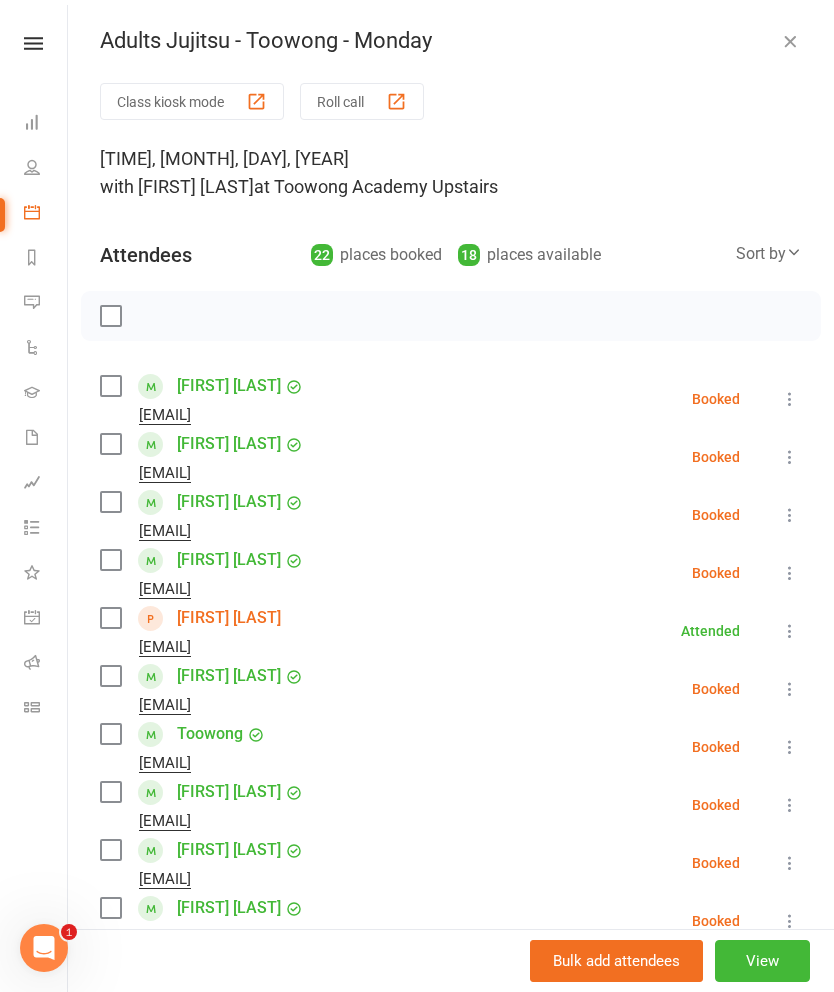 click on "[EMAIL]" at bounding box center (206, 415) 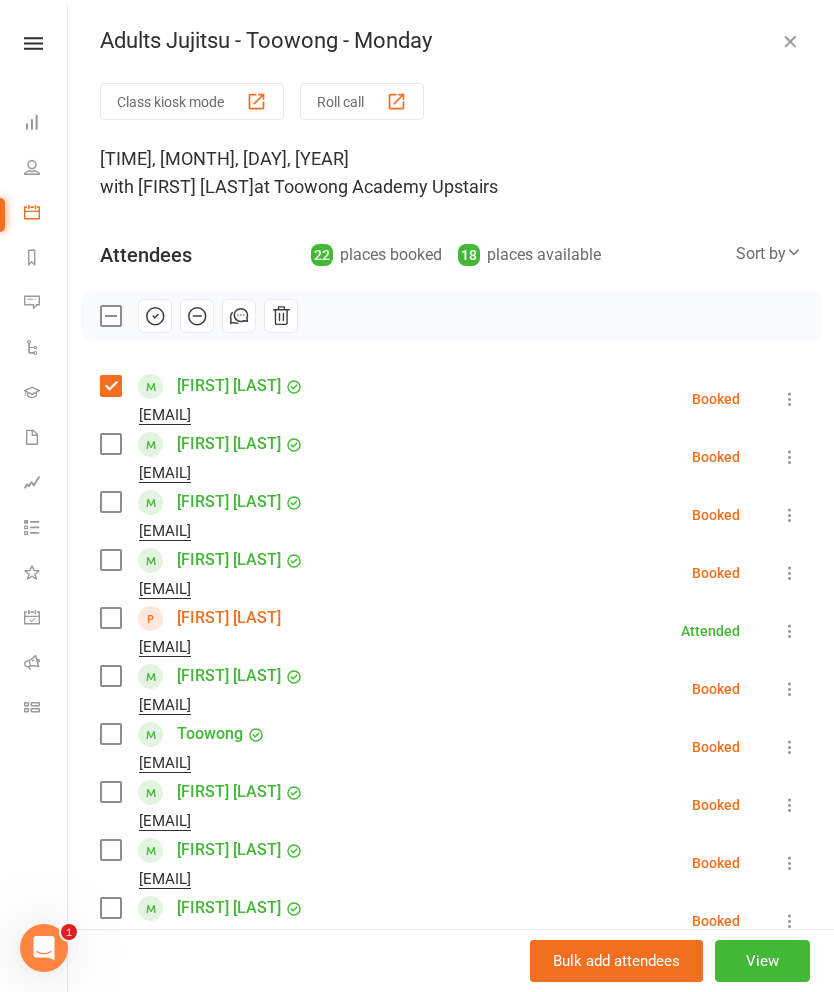 click at bounding box center (110, 502) 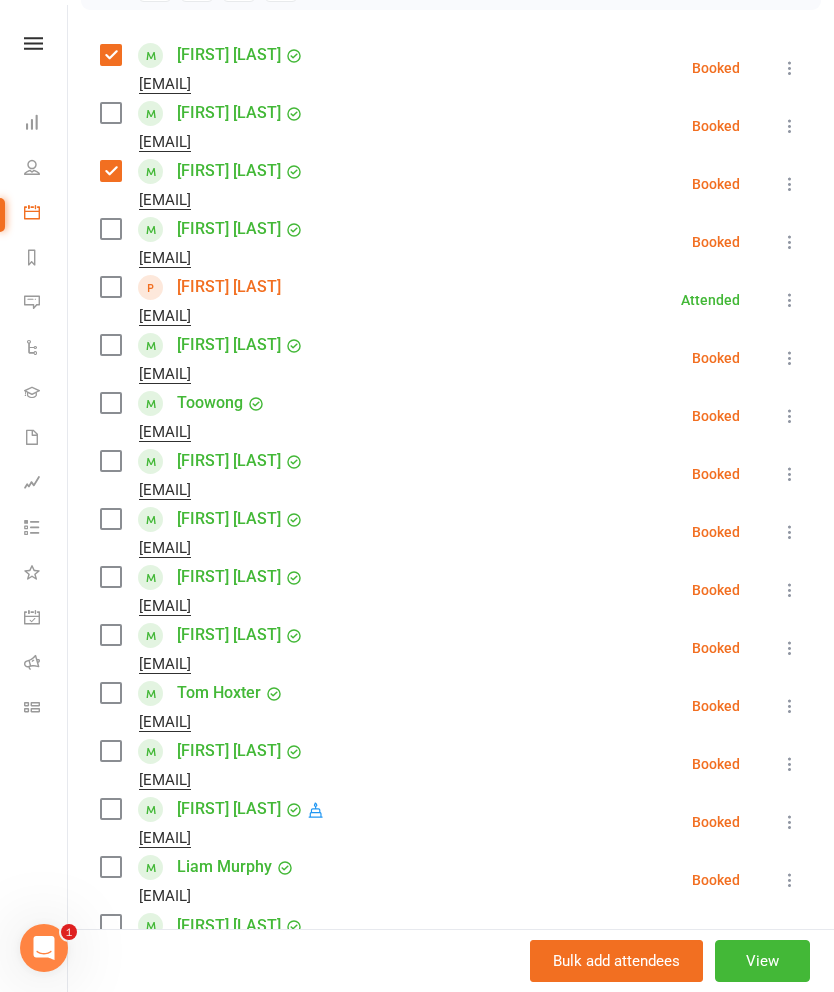 scroll, scrollTop: 339, scrollLeft: 0, axis: vertical 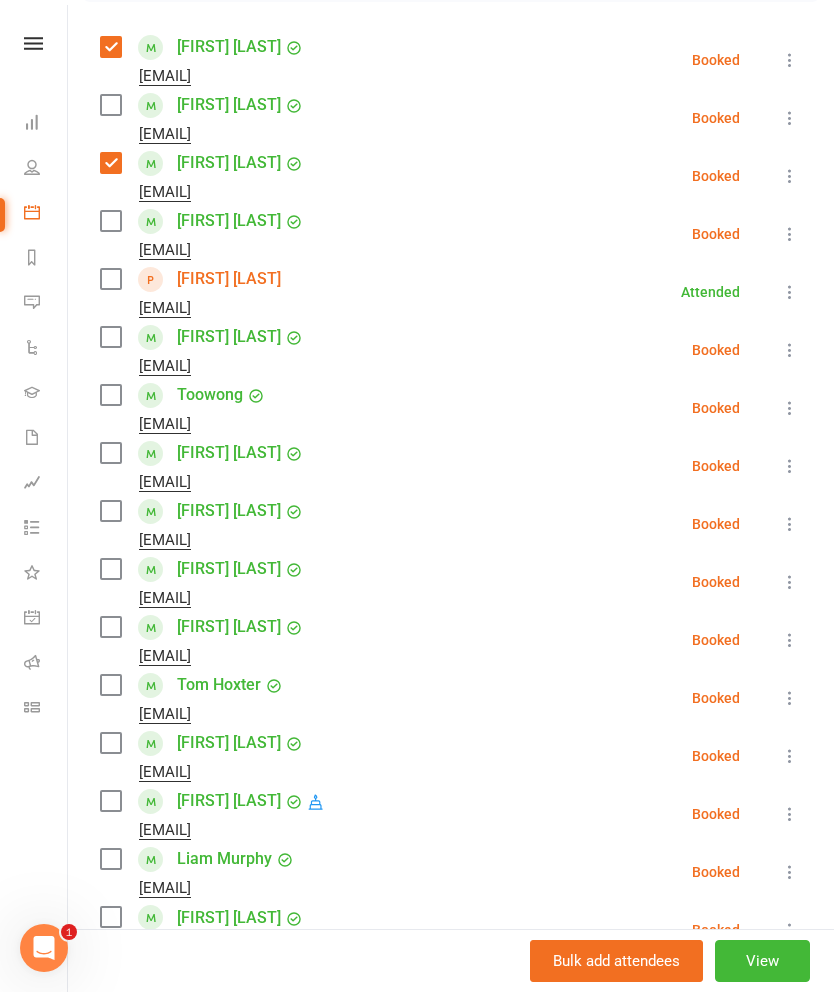 click at bounding box center (110, 511) 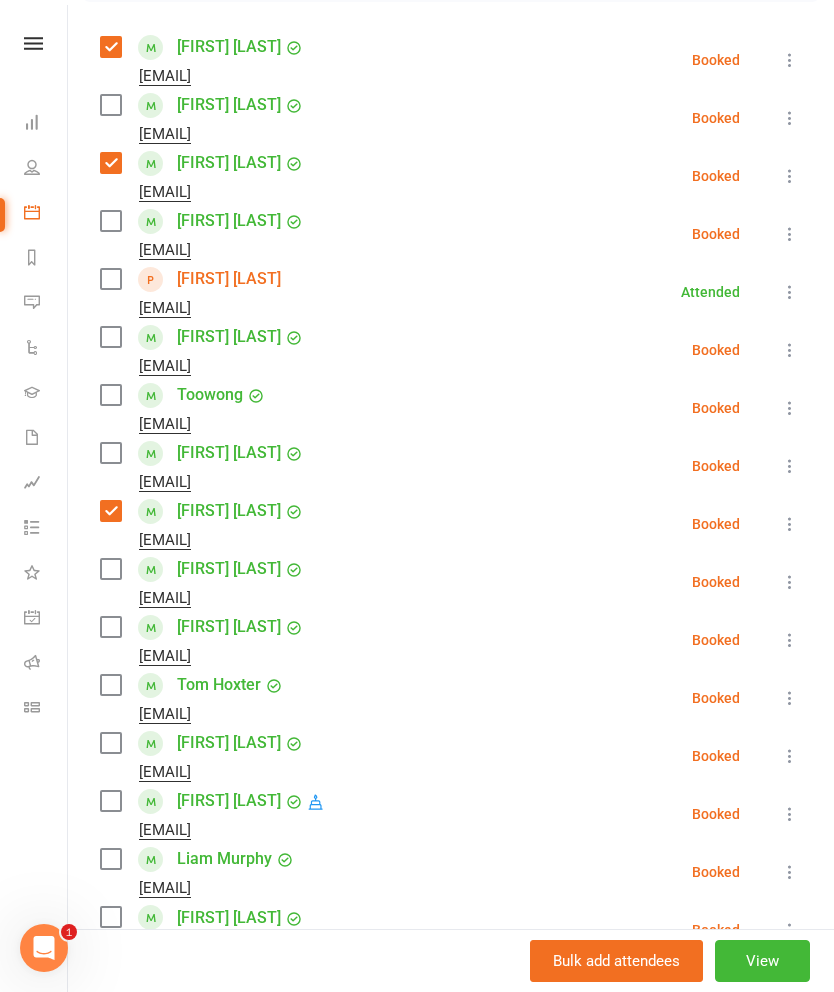 click at bounding box center [110, 627] 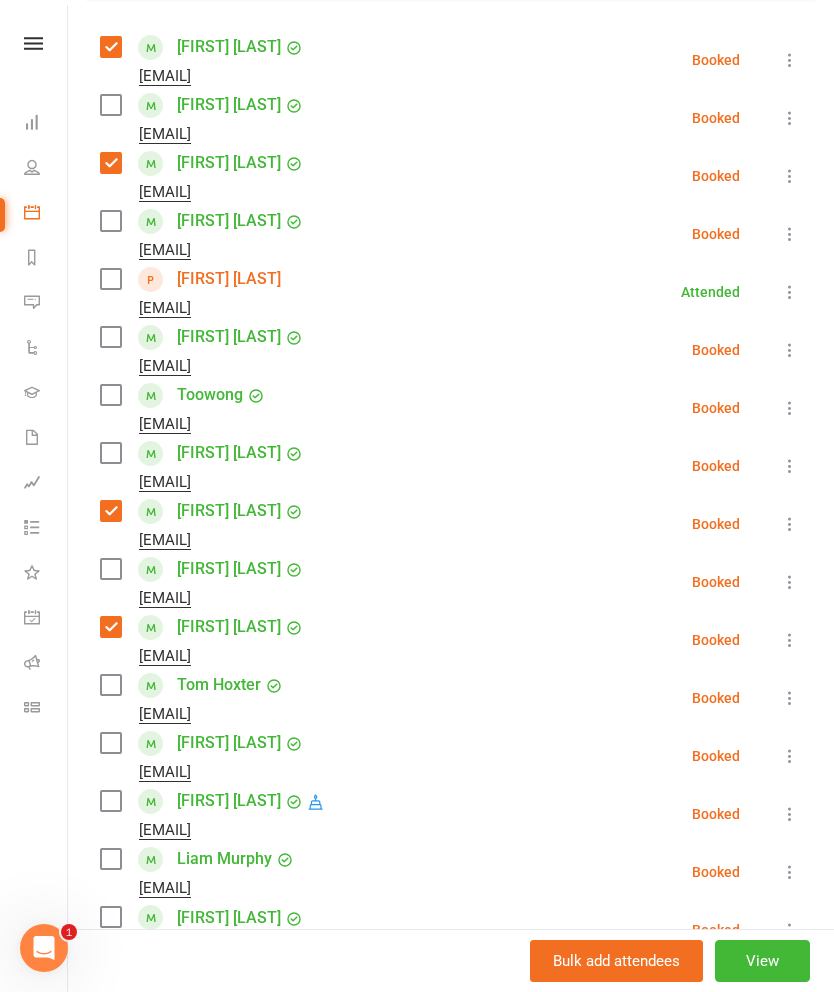 click on "[EMAIL]" at bounding box center (196, 714) 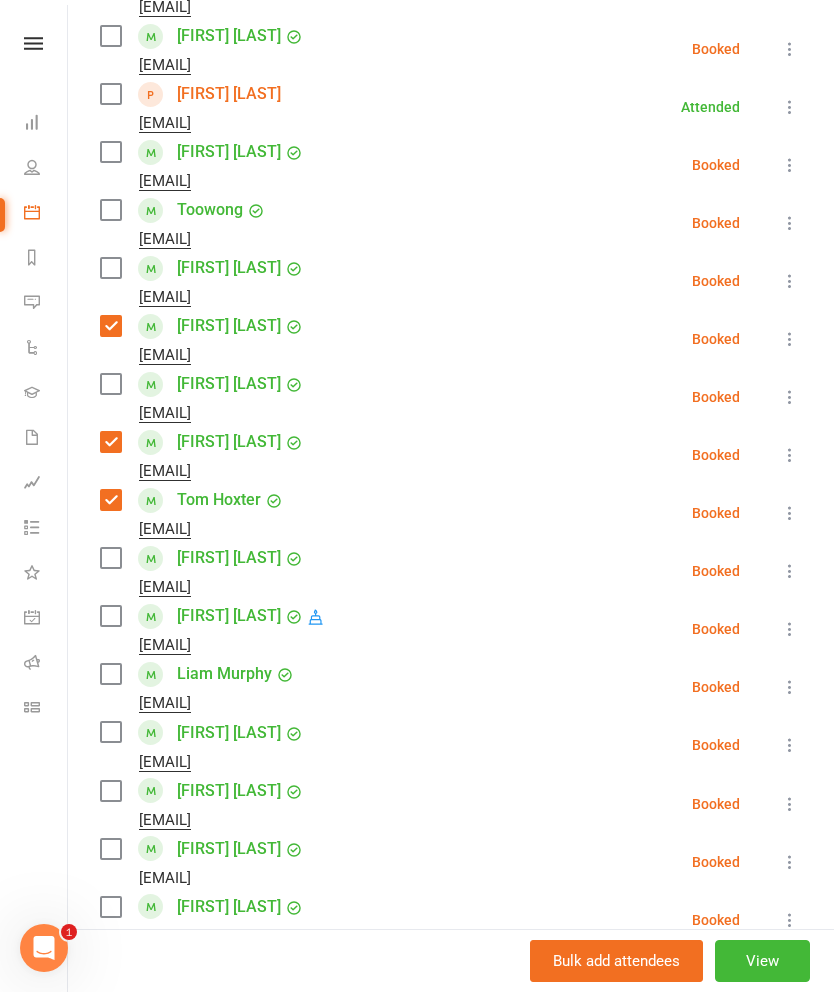 scroll, scrollTop: 523, scrollLeft: 0, axis: vertical 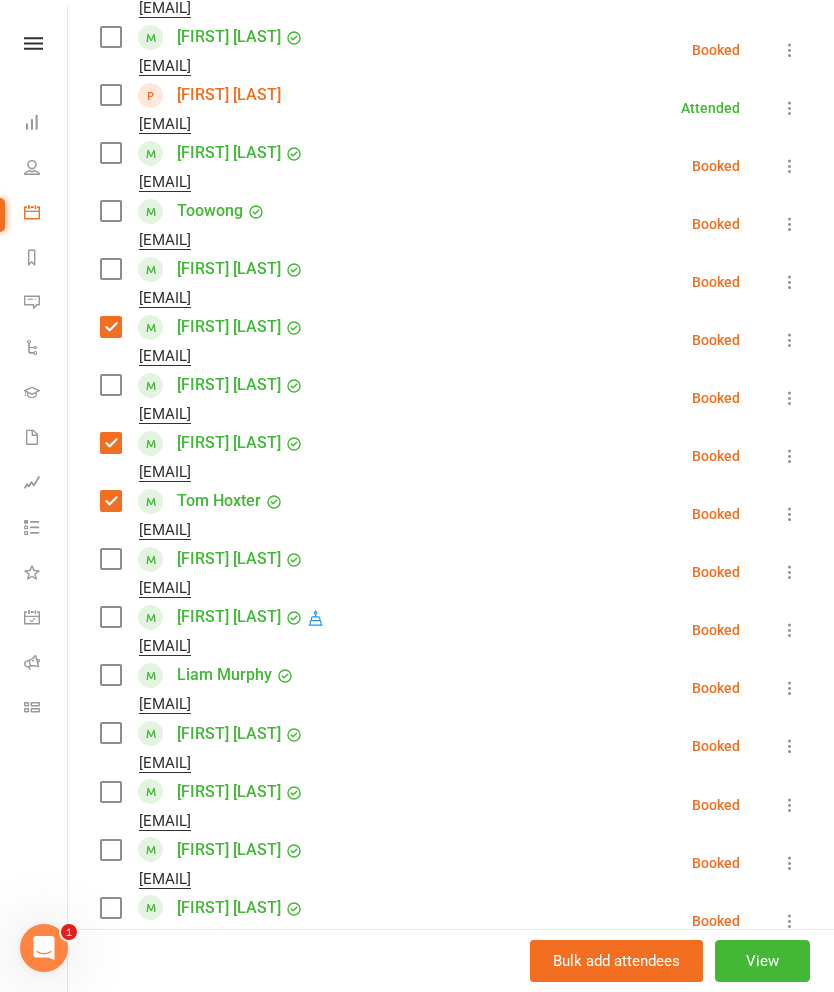 click at bounding box center (110, 617) 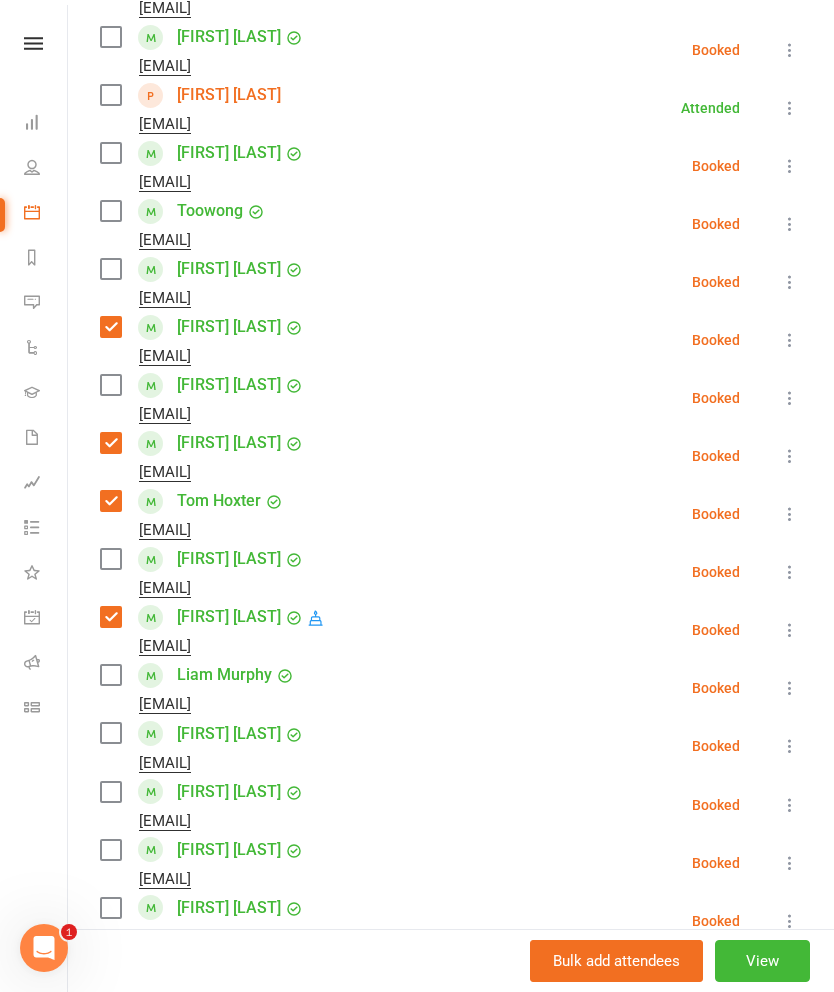 click at bounding box center [110, 675] 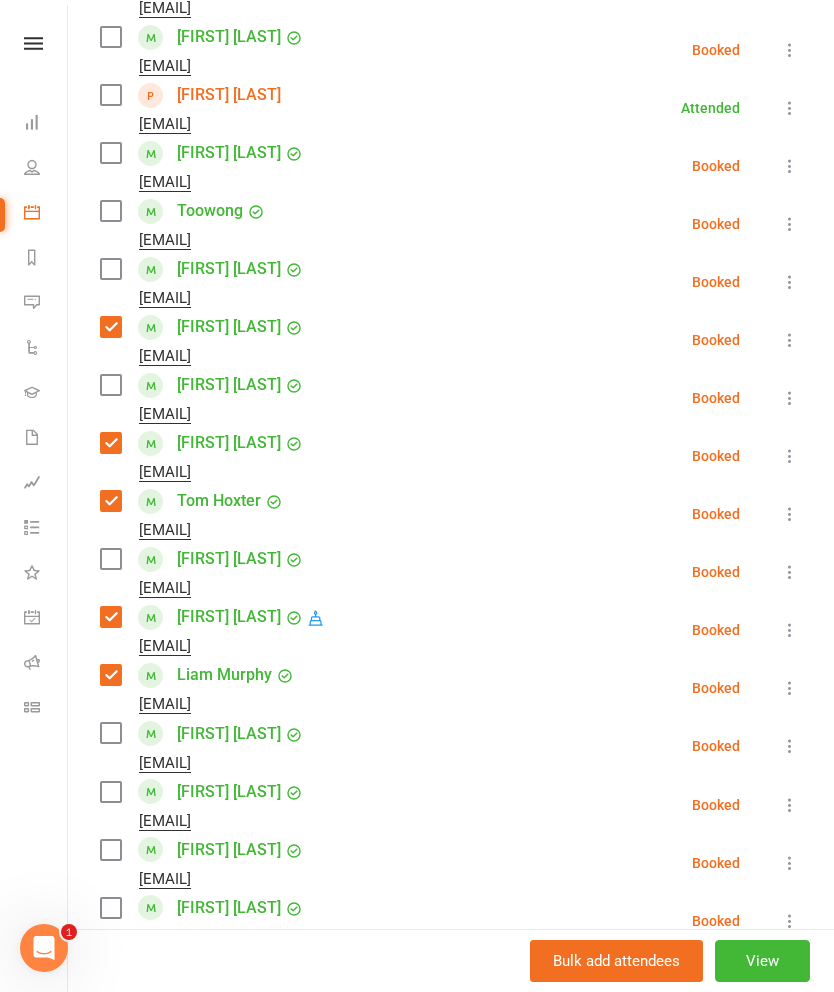 click at bounding box center [110, 733] 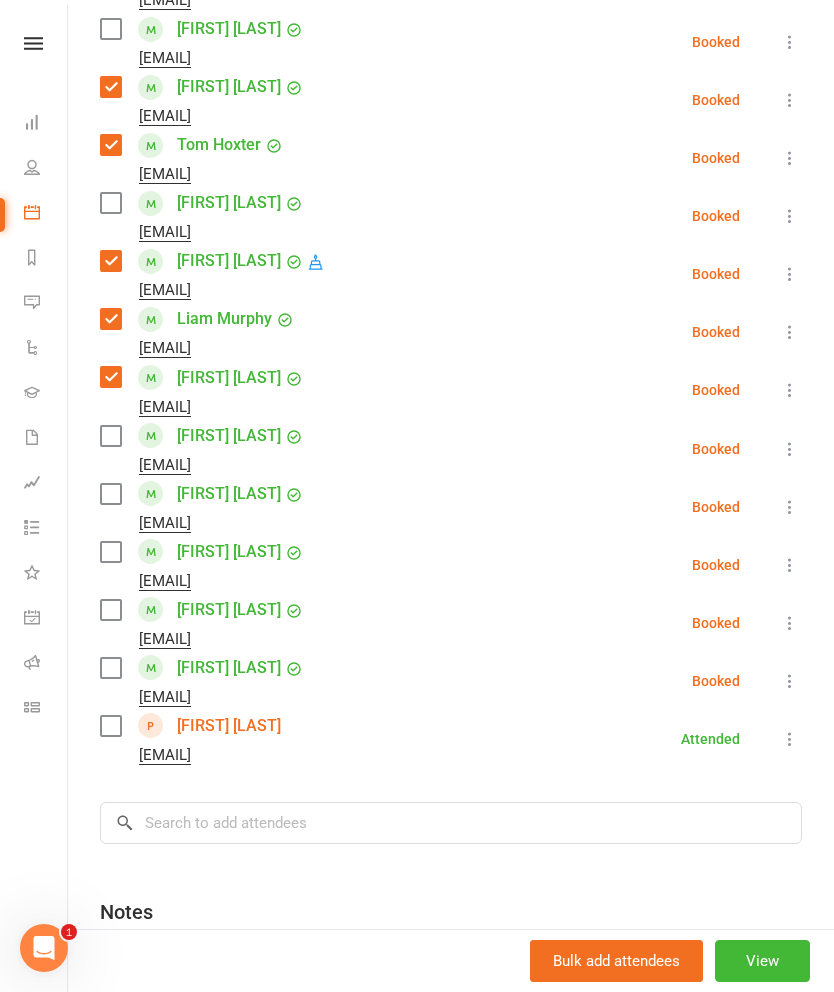 scroll, scrollTop: 878, scrollLeft: 0, axis: vertical 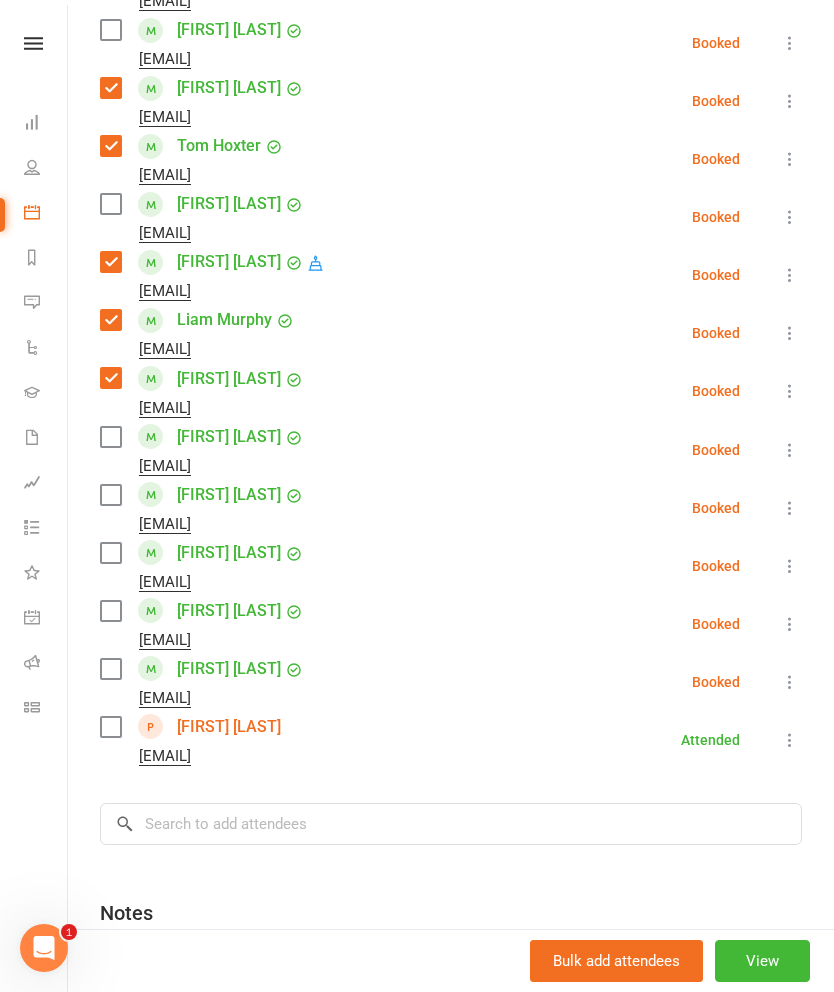 click at bounding box center (110, 611) 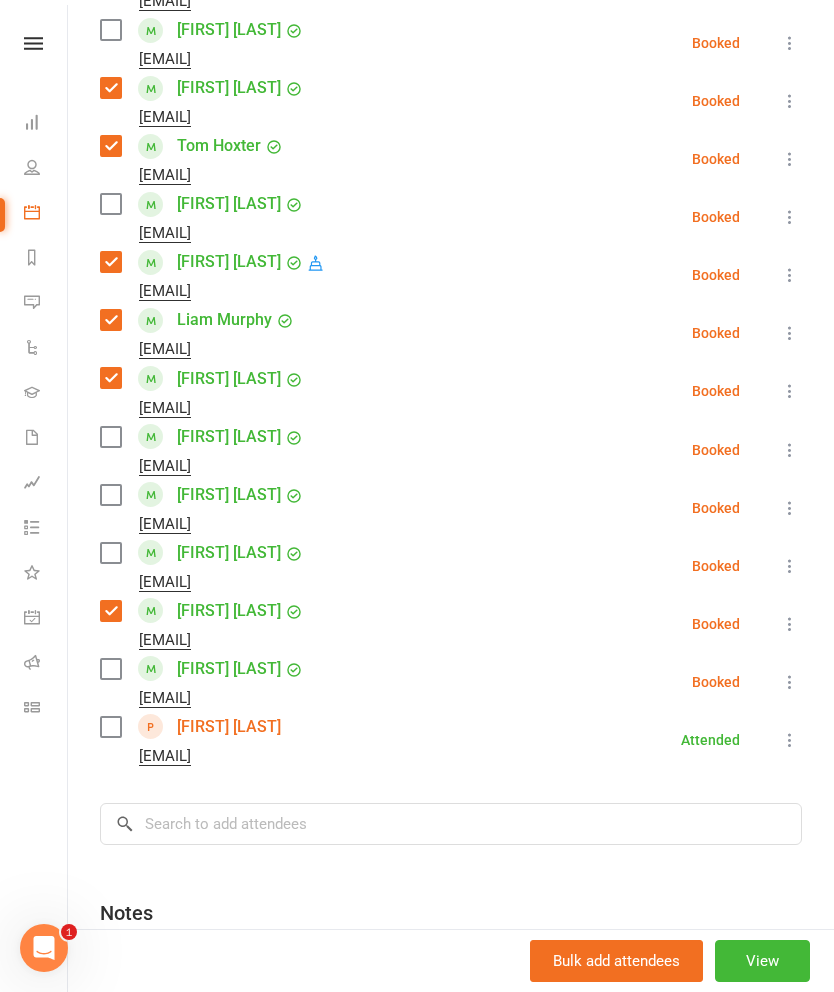 click at bounding box center [110, 727] 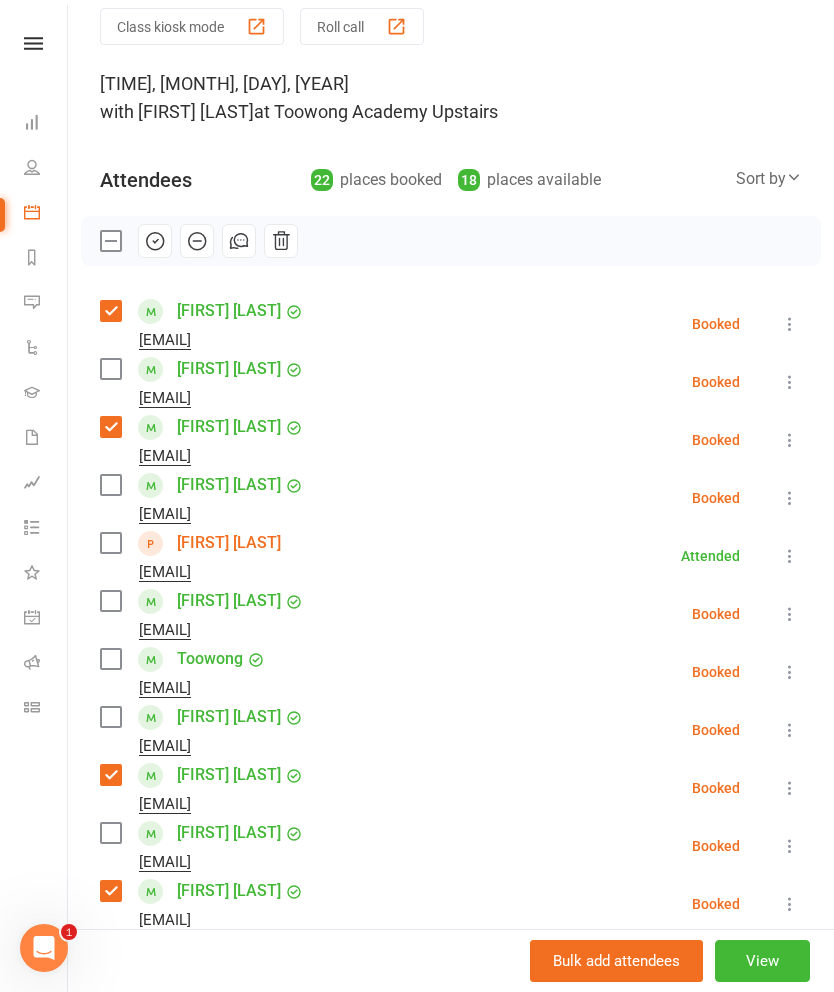 scroll, scrollTop: 72, scrollLeft: 0, axis: vertical 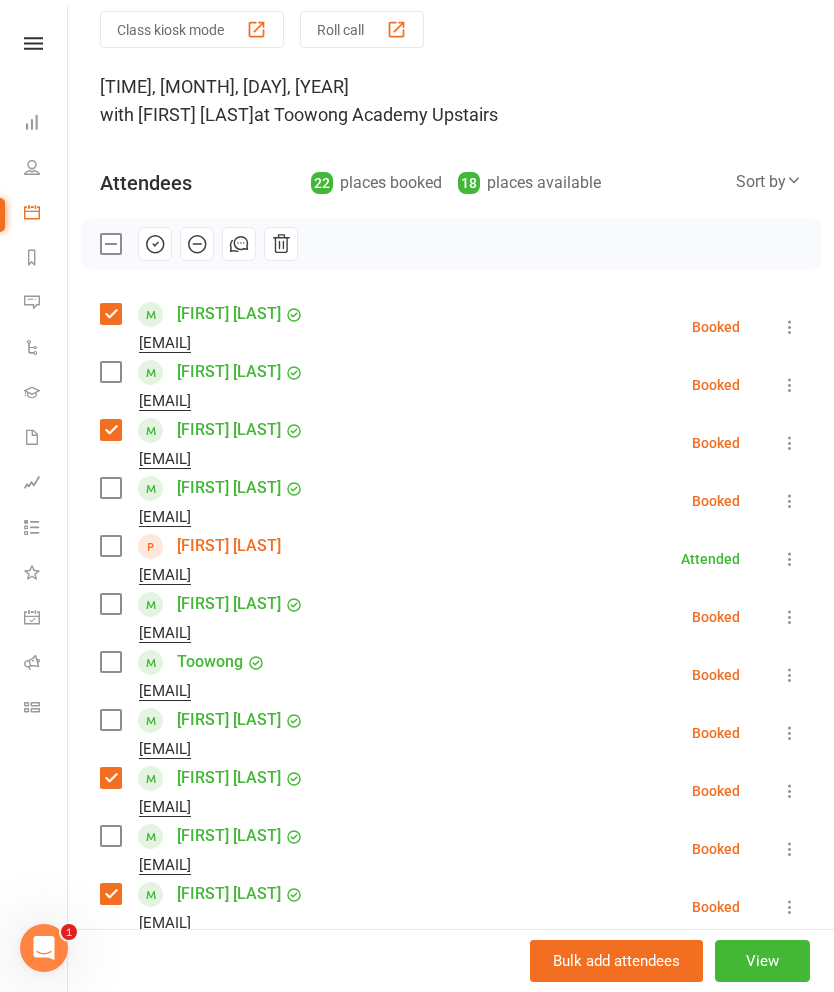 click at bounding box center (110, 546) 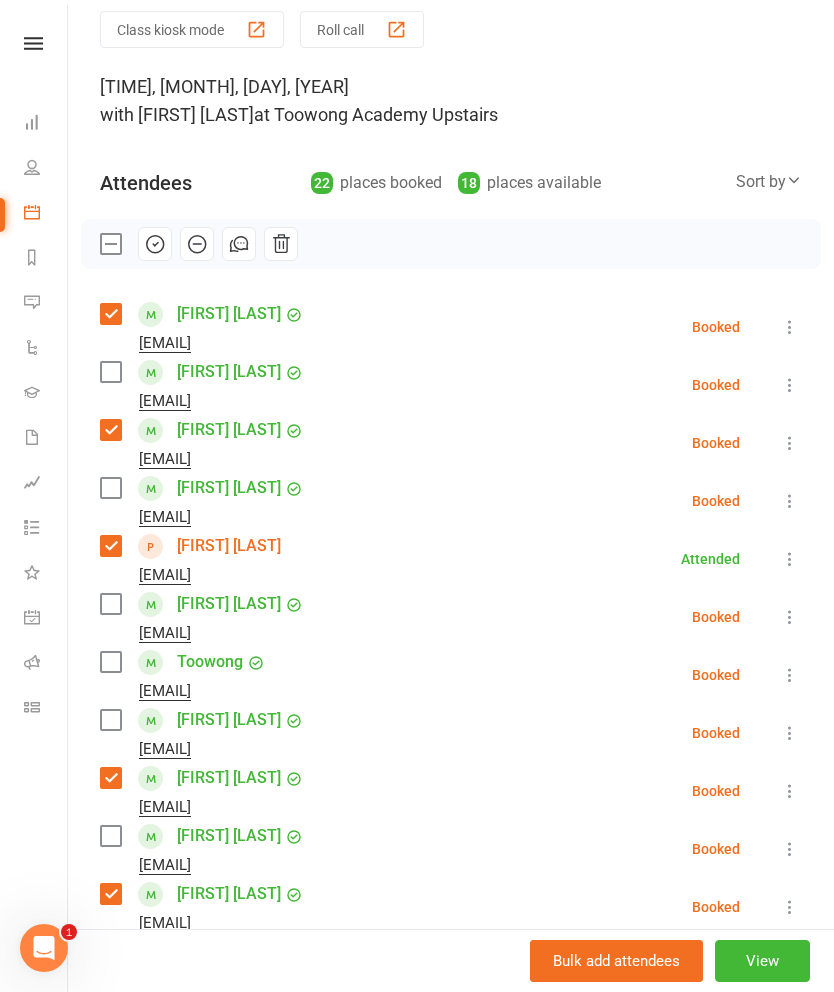 click at bounding box center [110, 720] 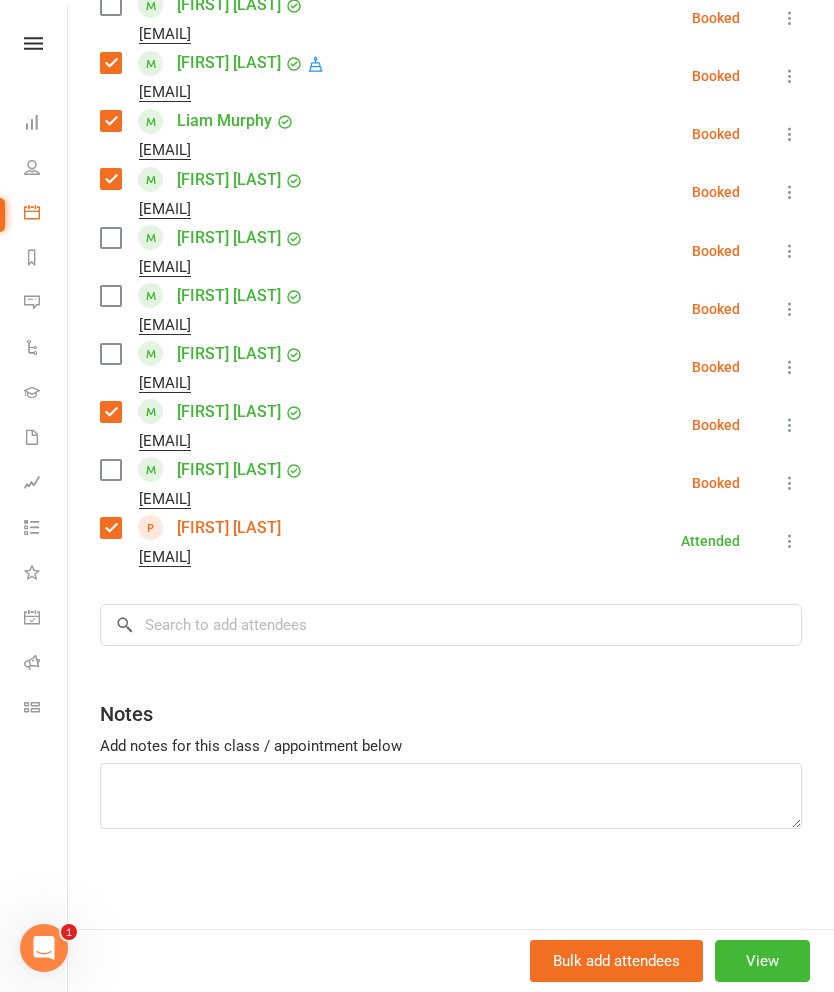 scroll, scrollTop: 1077, scrollLeft: 0, axis: vertical 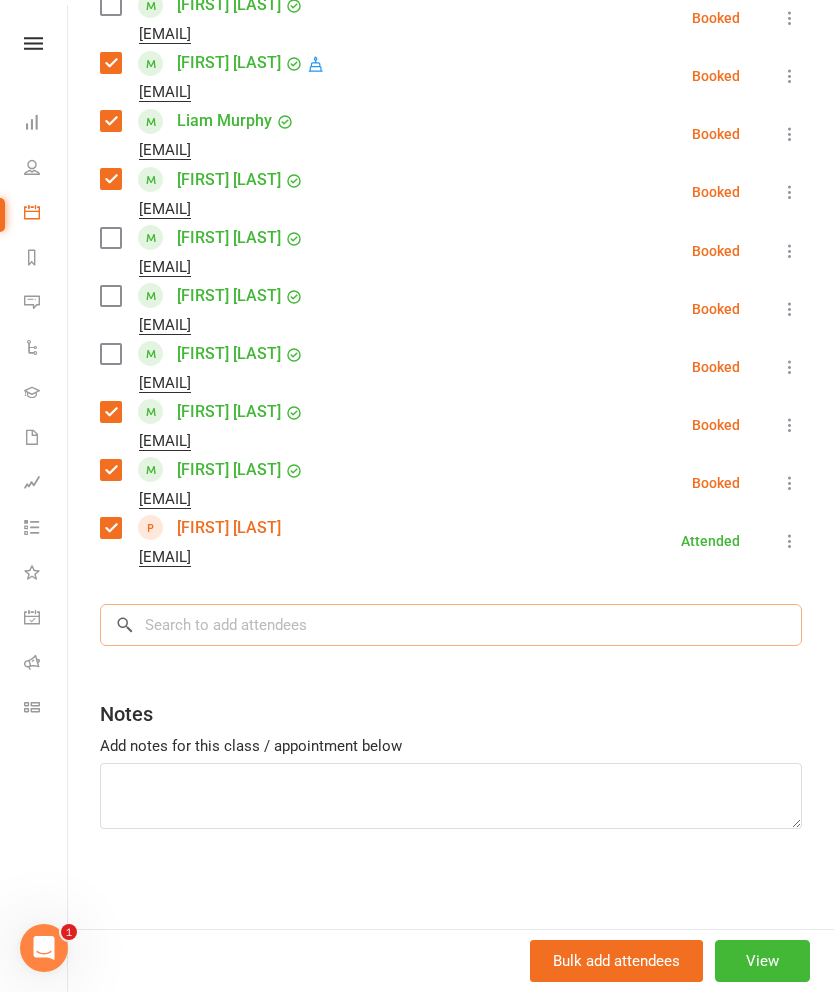click at bounding box center [451, 625] 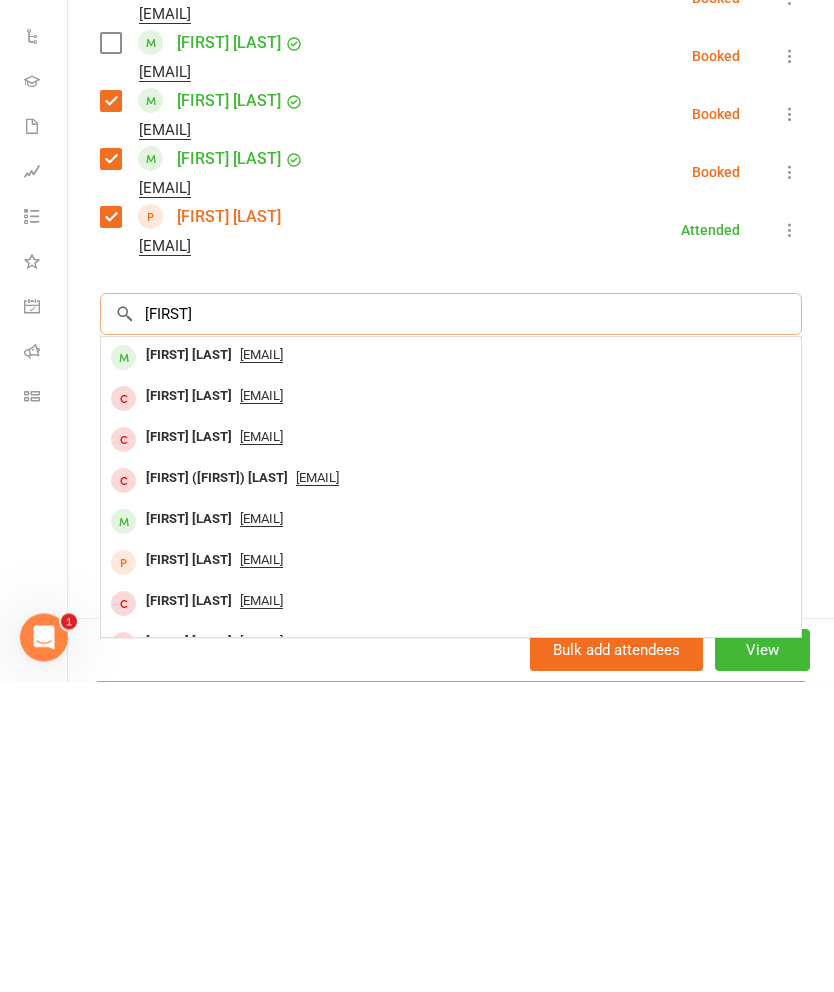 type on "[FIRST]" 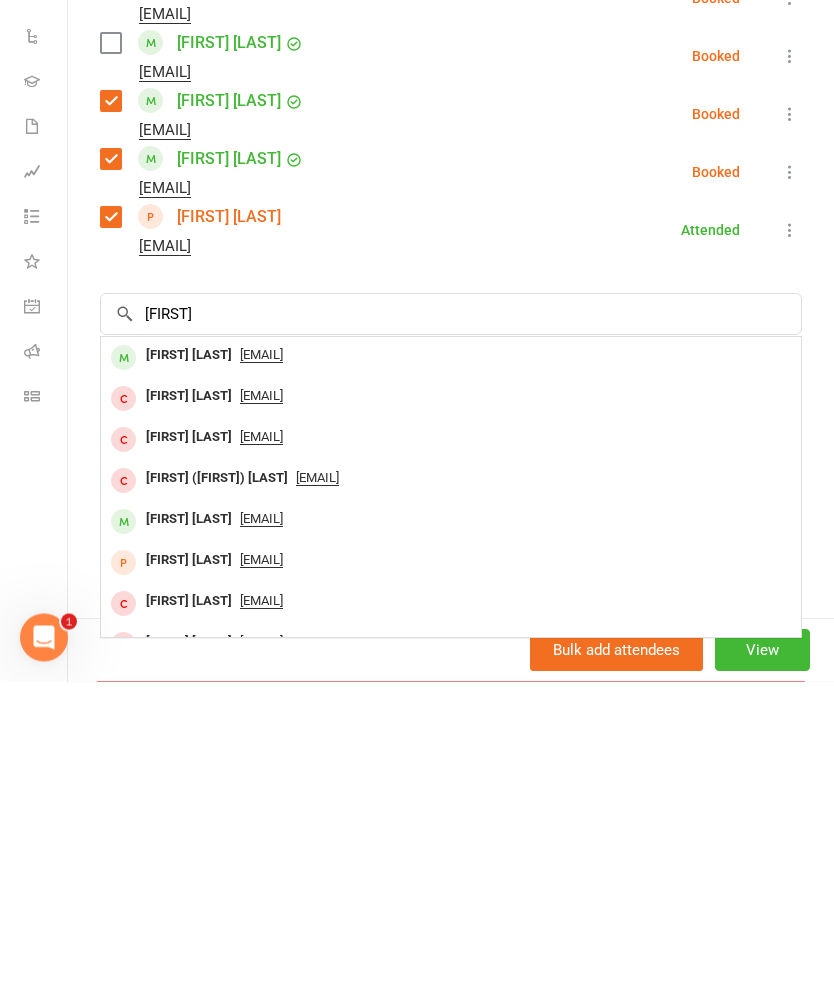 click on "[FIRST] [LAST]" at bounding box center [189, 666] 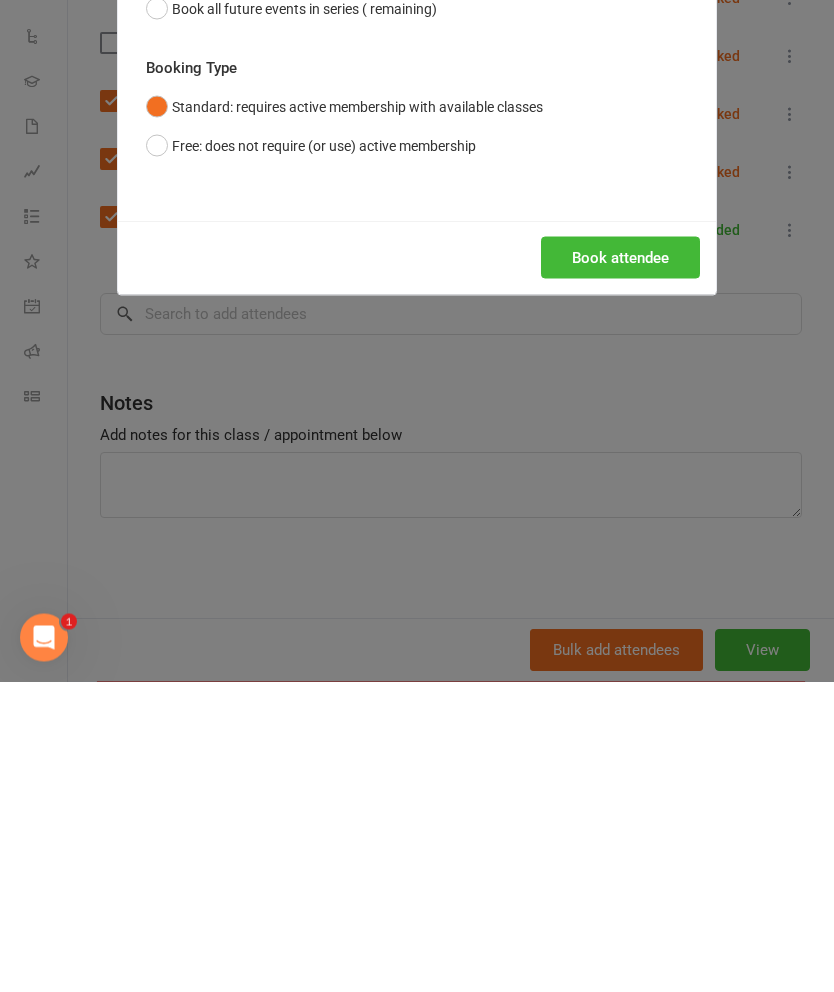scroll, scrollTop: 1448, scrollLeft: 0, axis: vertical 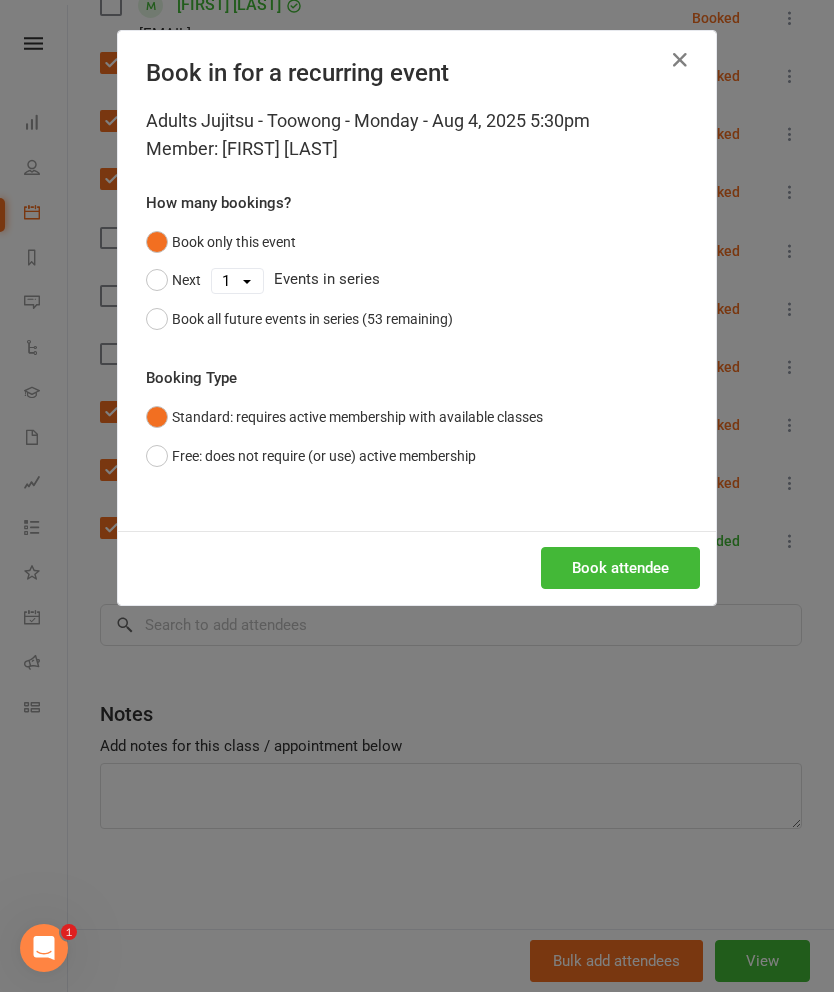 click on "Book attendee" at bounding box center (620, 568) 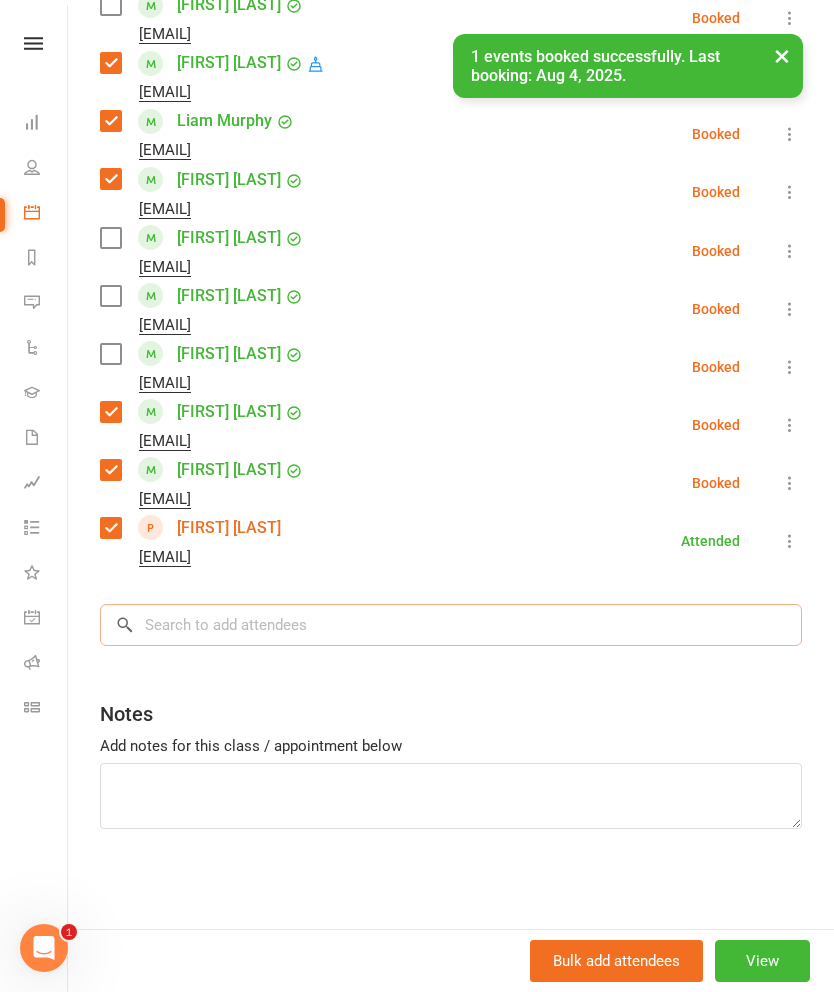 click at bounding box center [451, 625] 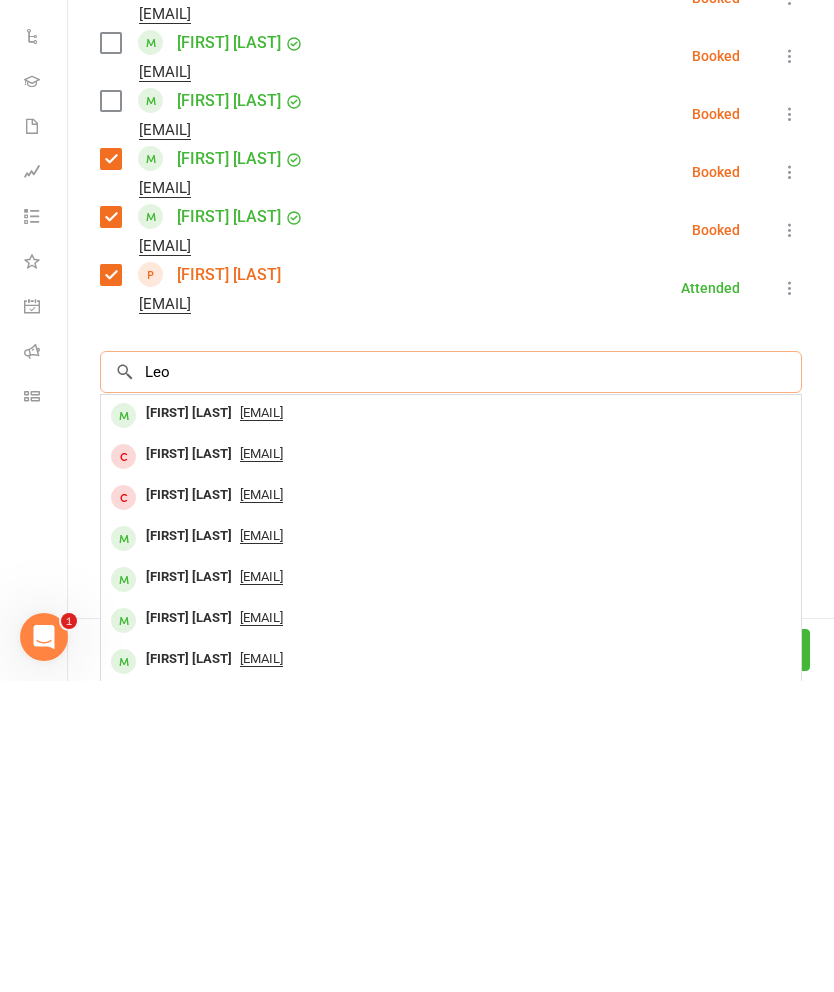 scroll, scrollTop: 1447, scrollLeft: 0, axis: vertical 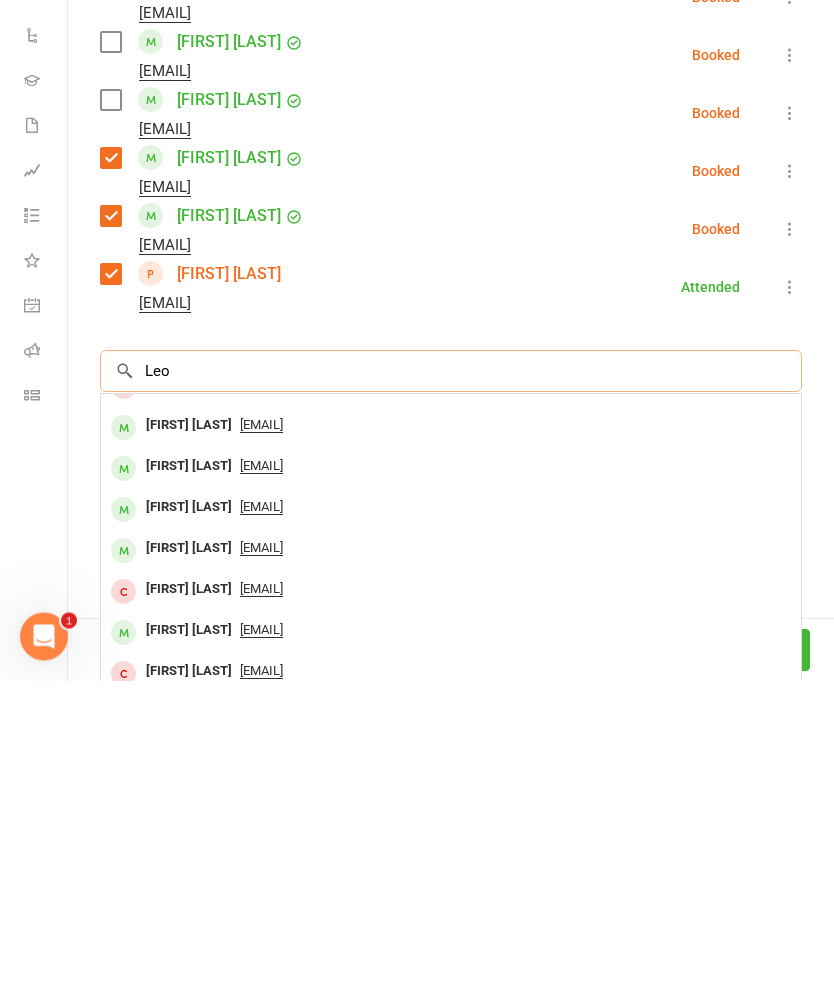 click on "Leo" at bounding box center [451, 683] 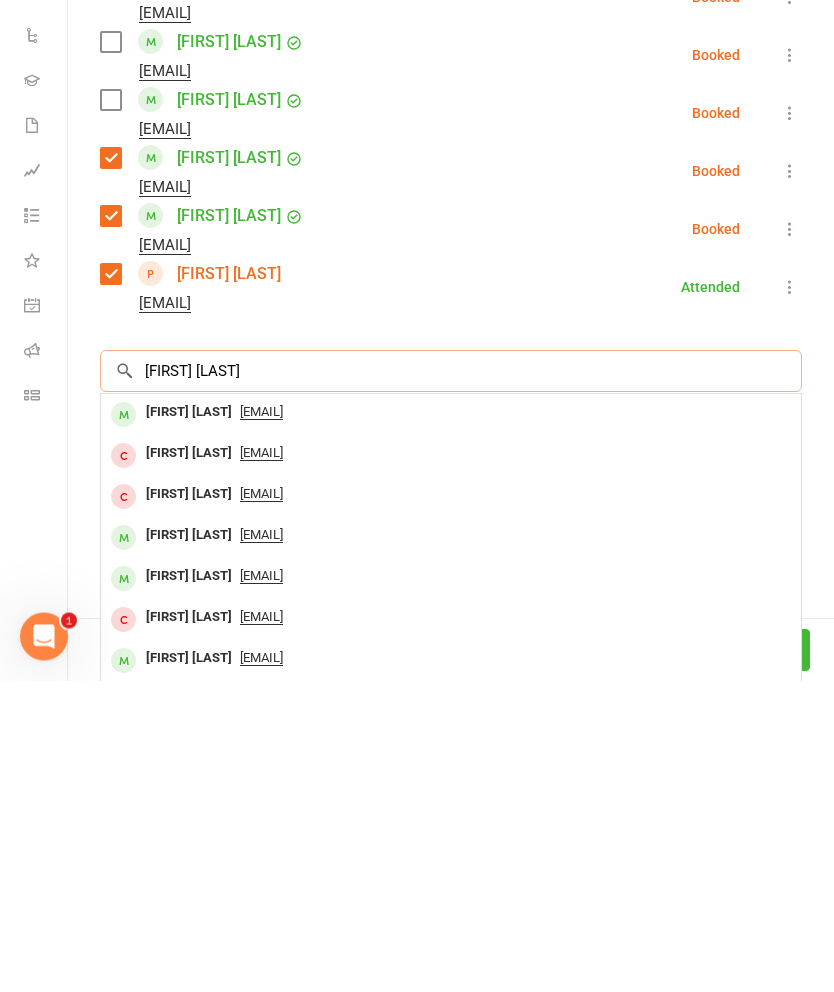 scroll, scrollTop: 0, scrollLeft: 0, axis: both 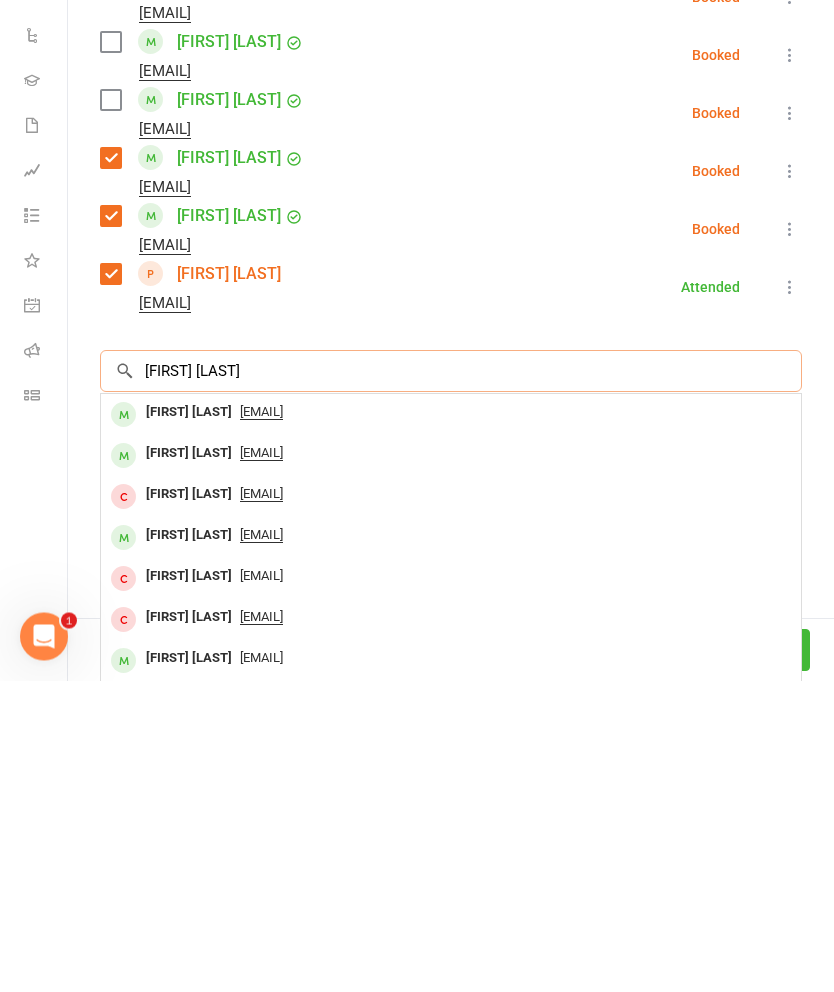 type on "[FIRST] [LAST]" 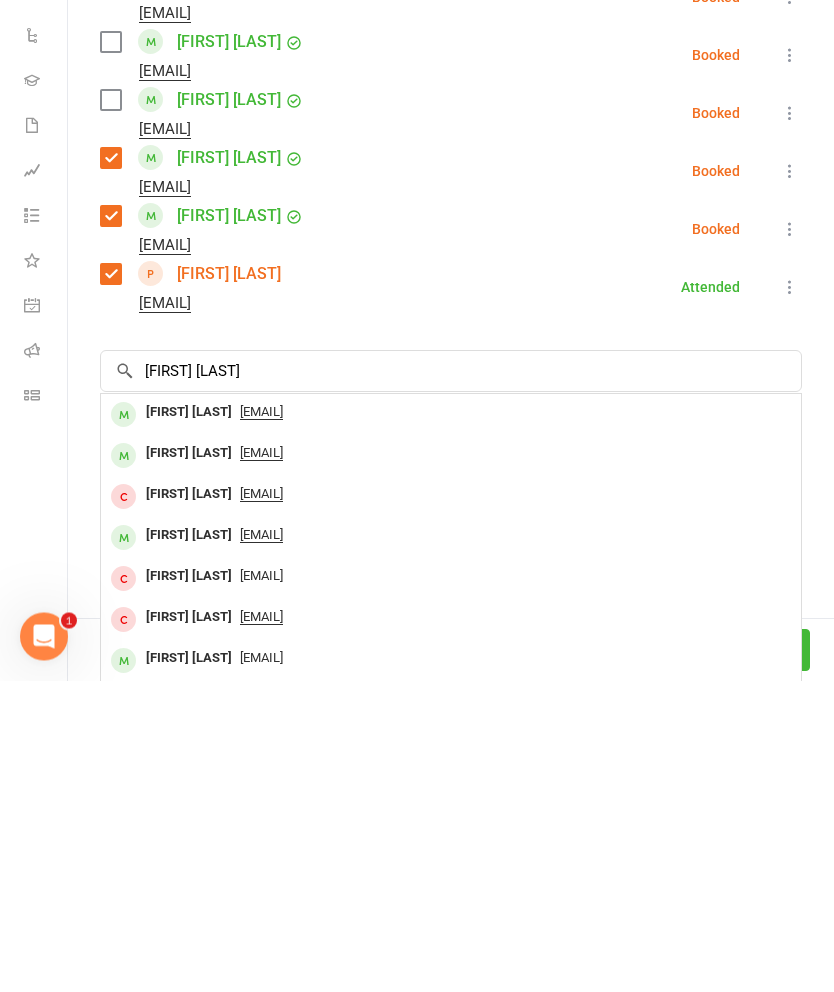 click on "[FIRST] [LAST]" at bounding box center [189, 724] 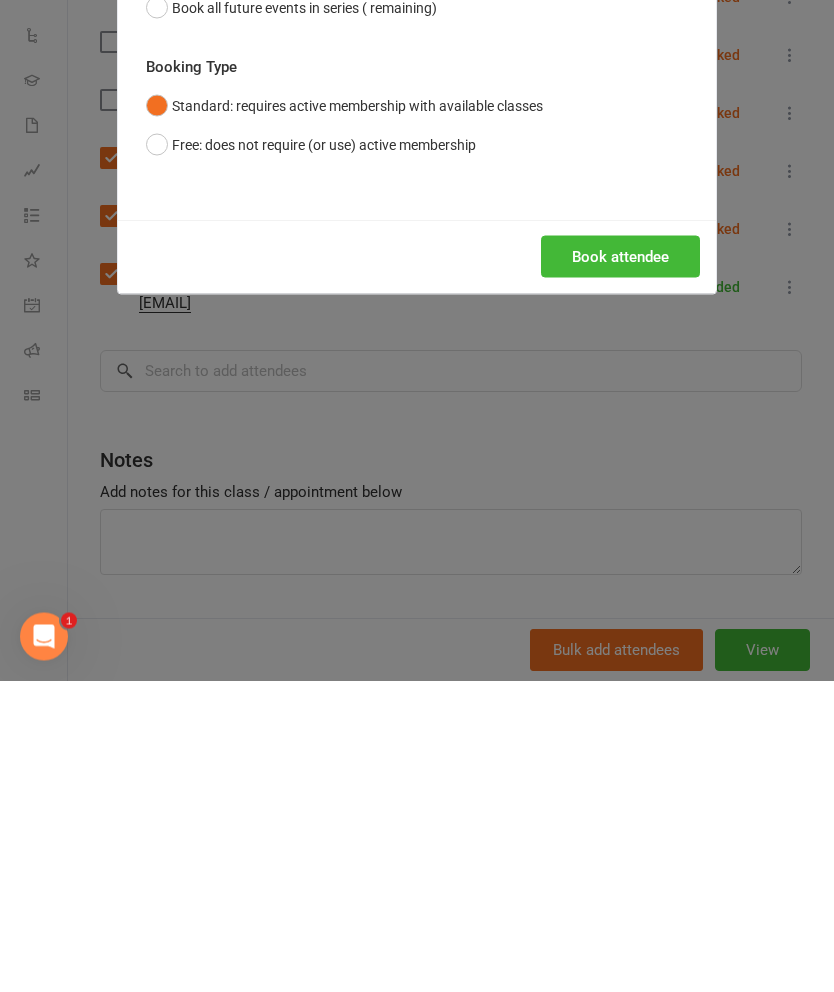 scroll, scrollTop: 1759, scrollLeft: 0, axis: vertical 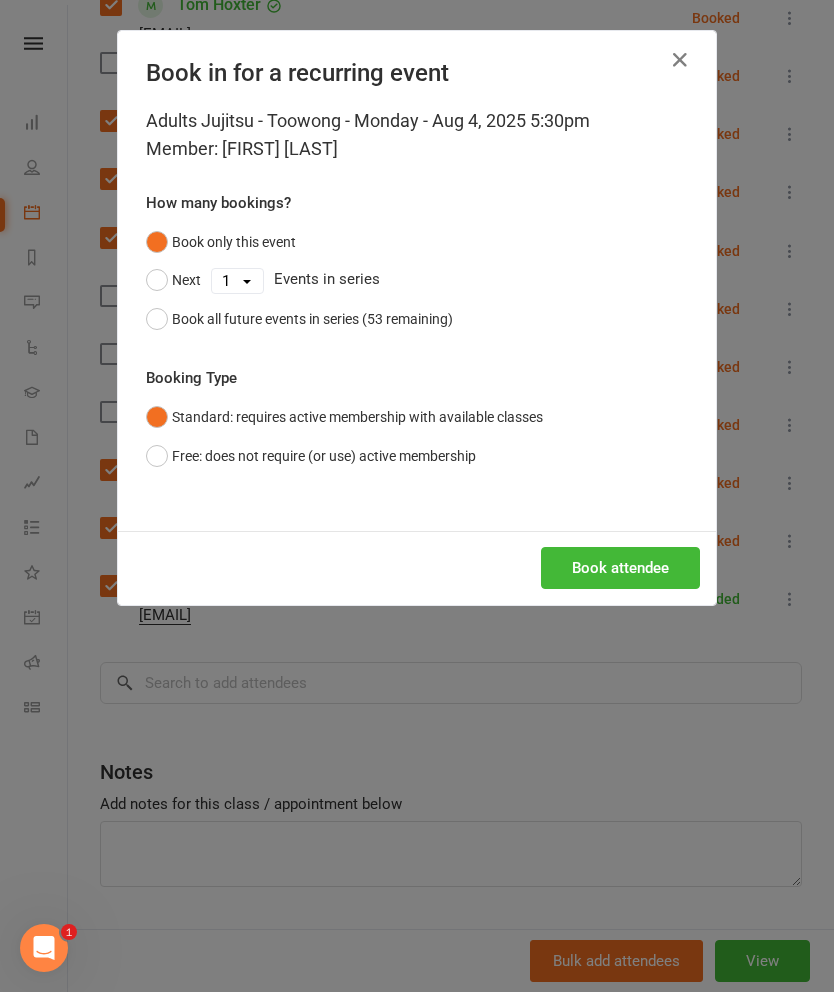 click on "Book attendee" at bounding box center (620, 568) 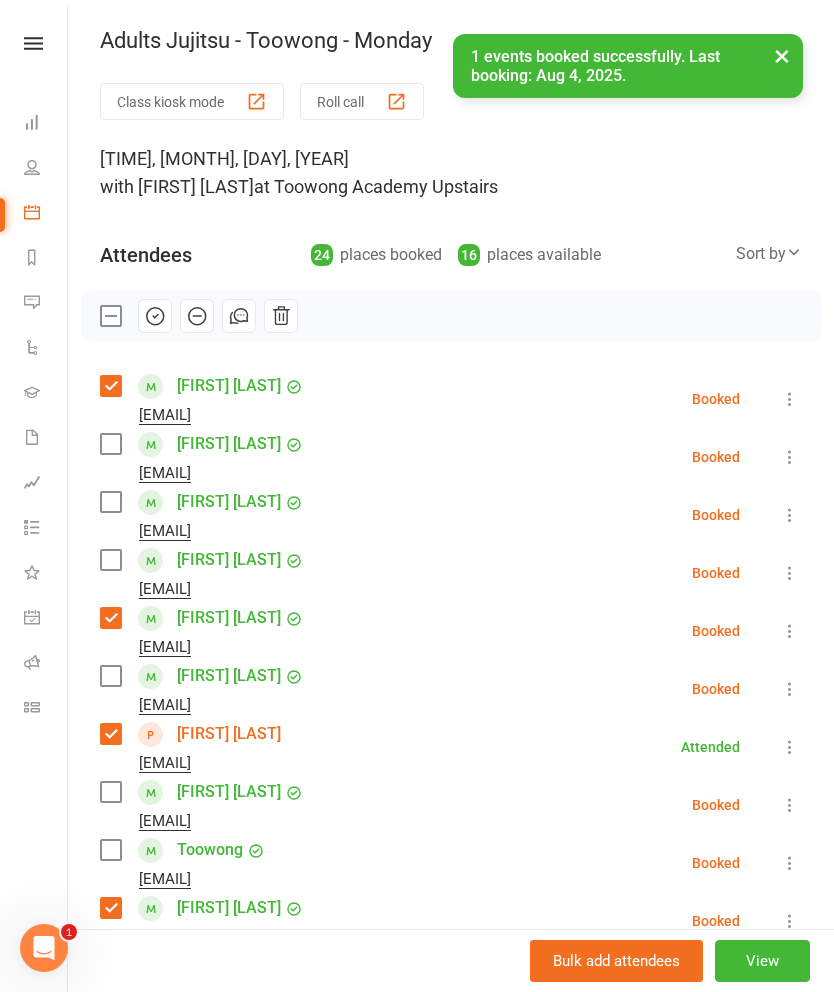 scroll, scrollTop: 0, scrollLeft: 0, axis: both 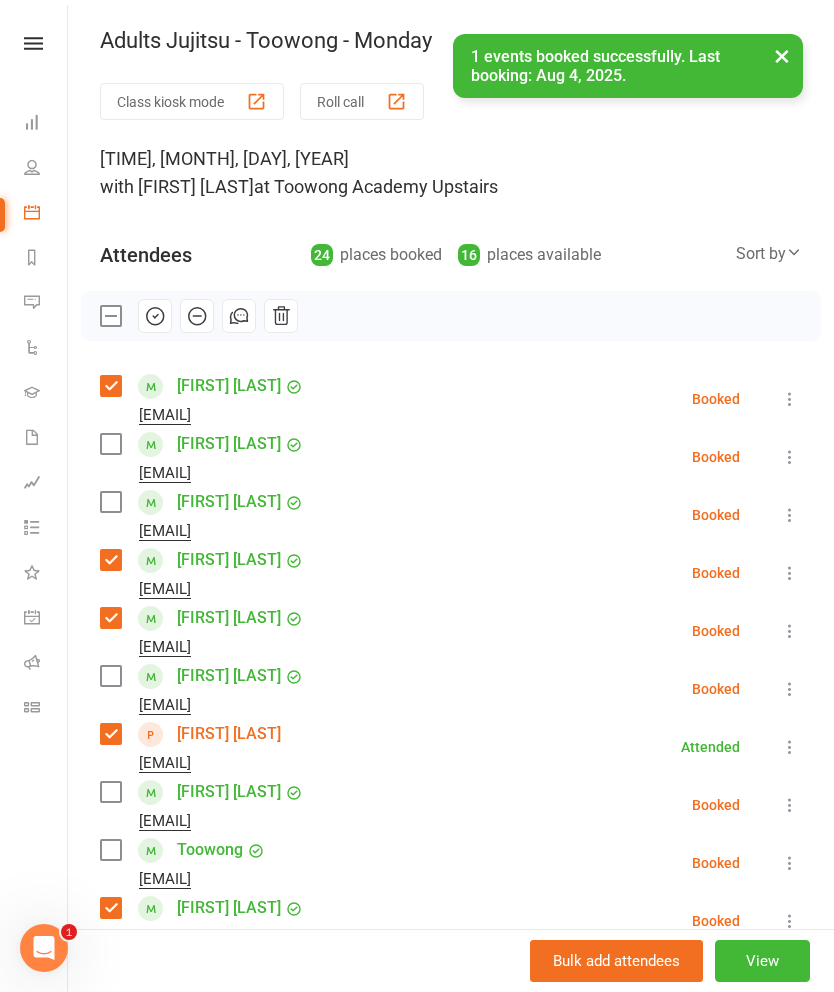 click at bounding box center [110, 502] 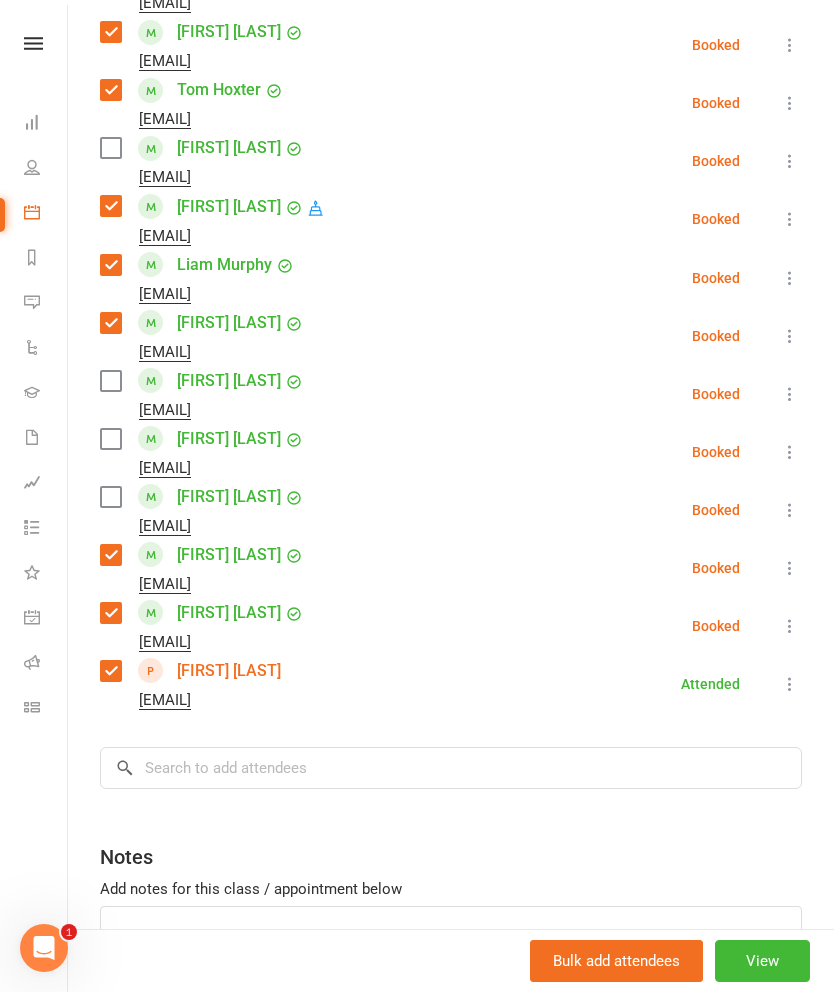 scroll, scrollTop: 1050, scrollLeft: 0, axis: vertical 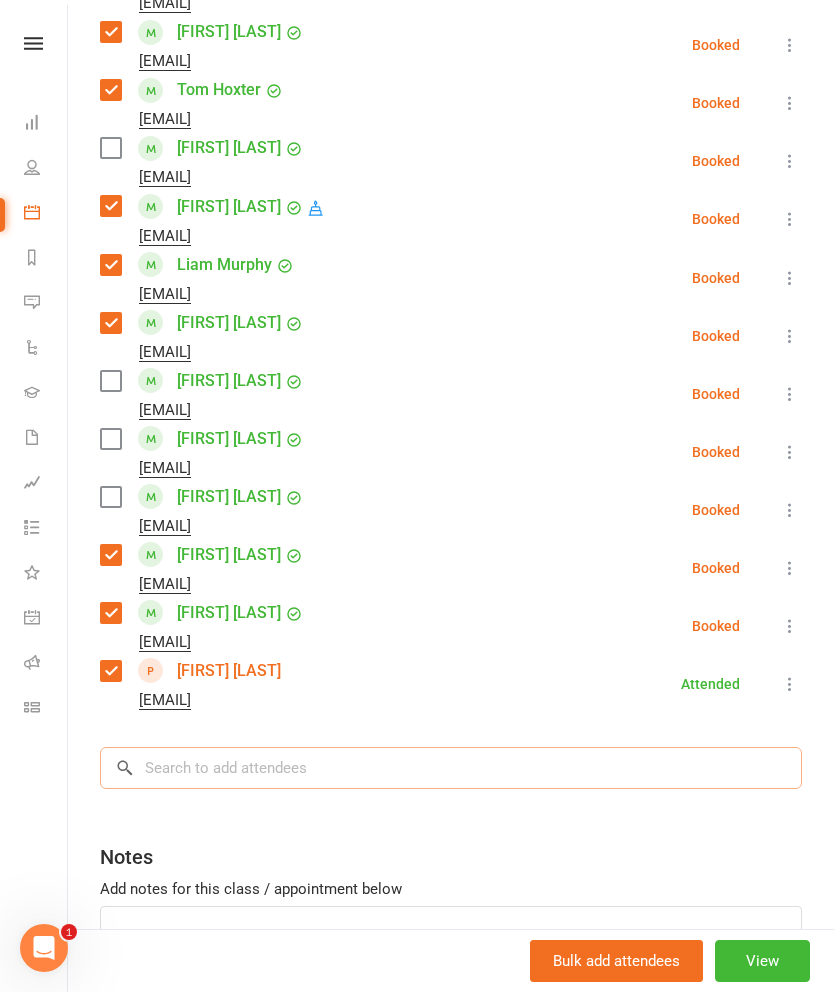 click at bounding box center [451, 768] 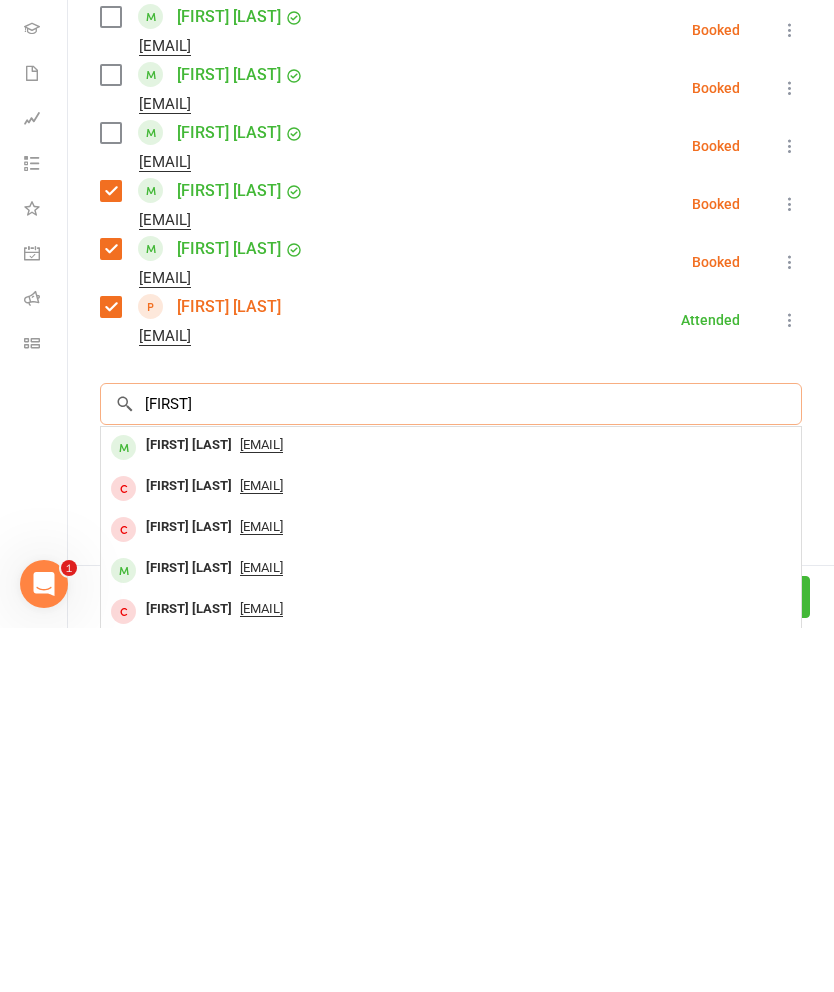 type on "[FIRST]" 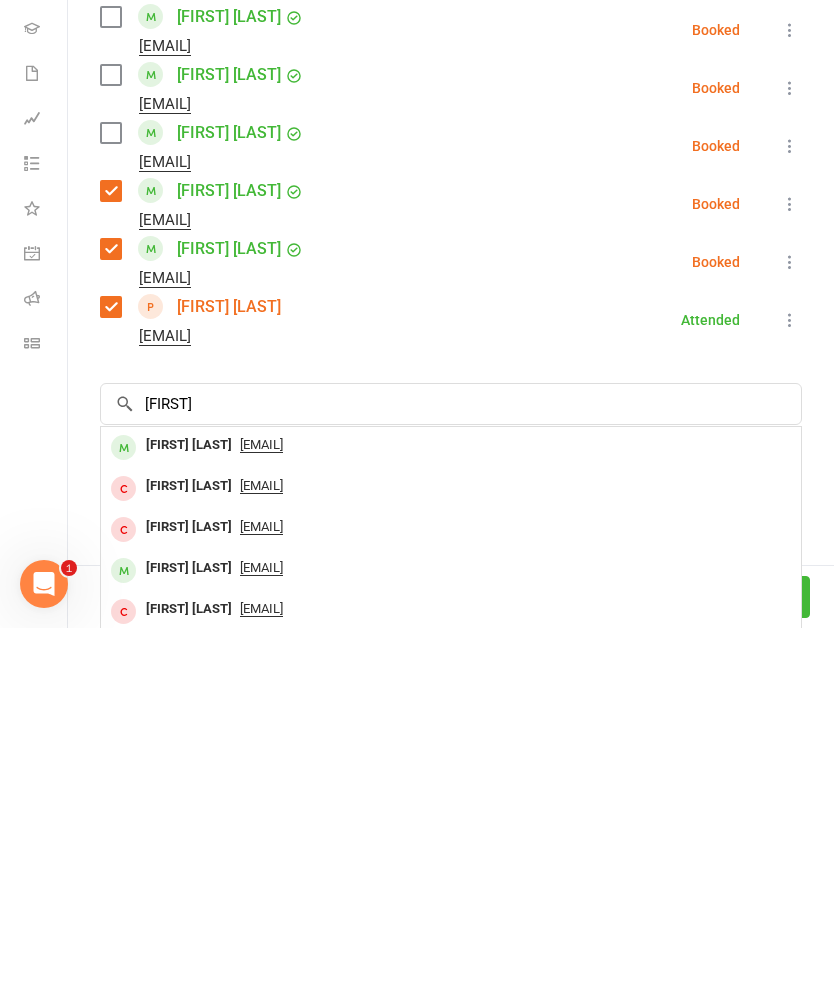 click on "[FIRST] [LAST]" at bounding box center (189, 809) 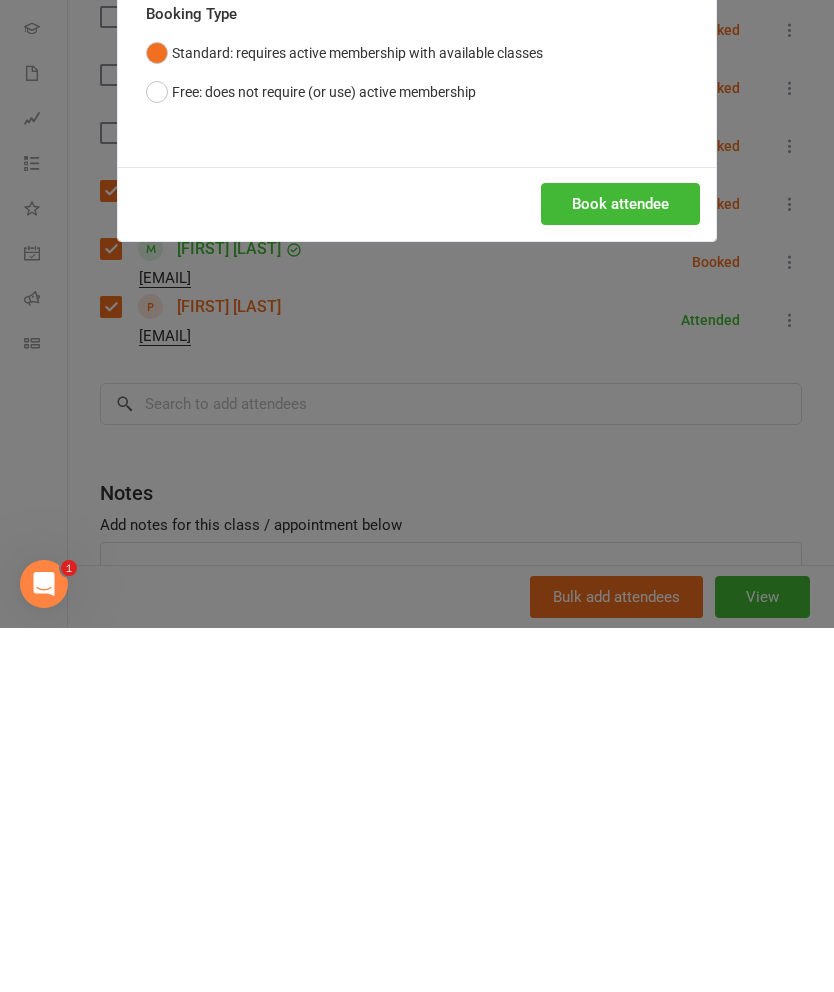 scroll, scrollTop: 2213, scrollLeft: 0, axis: vertical 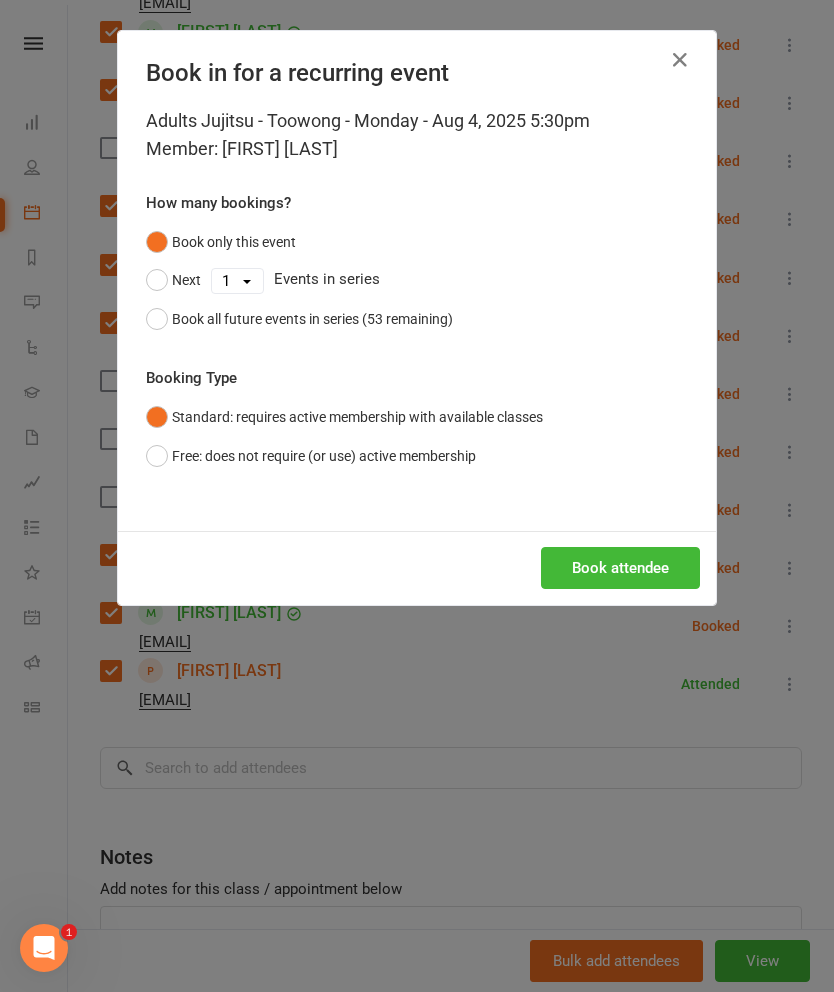 click on "Book attendee" at bounding box center (620, 568) 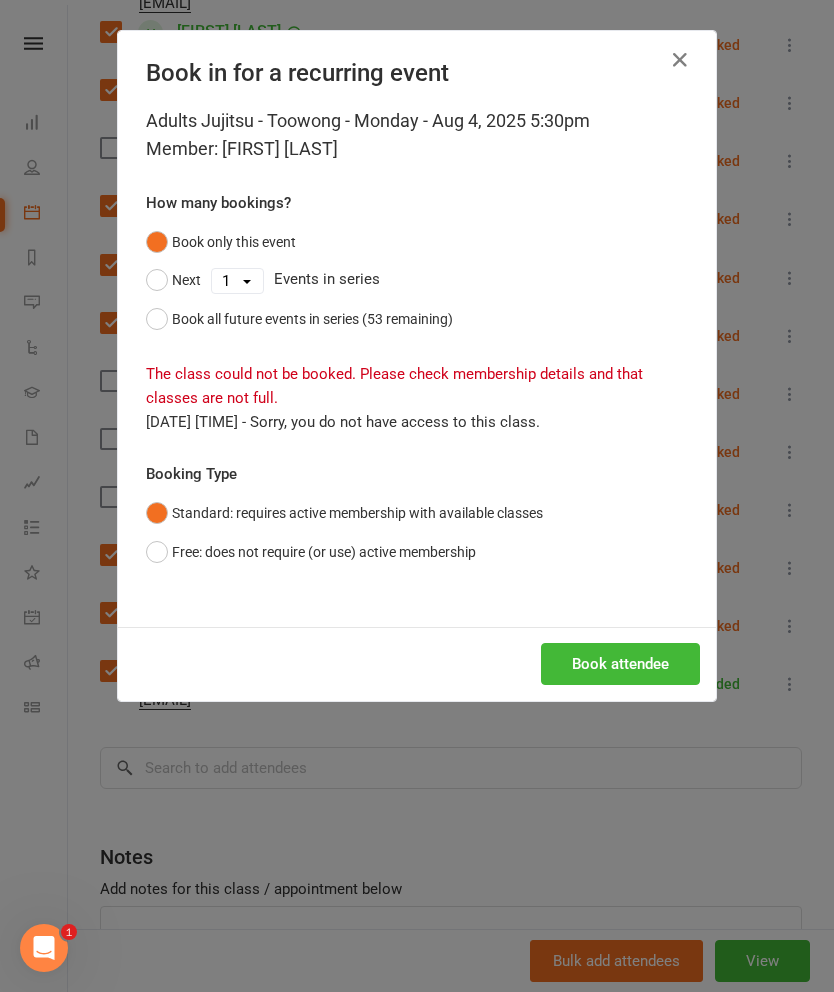 click on "Free: does not require (or use) active membership" at bounding box center [311, 552] 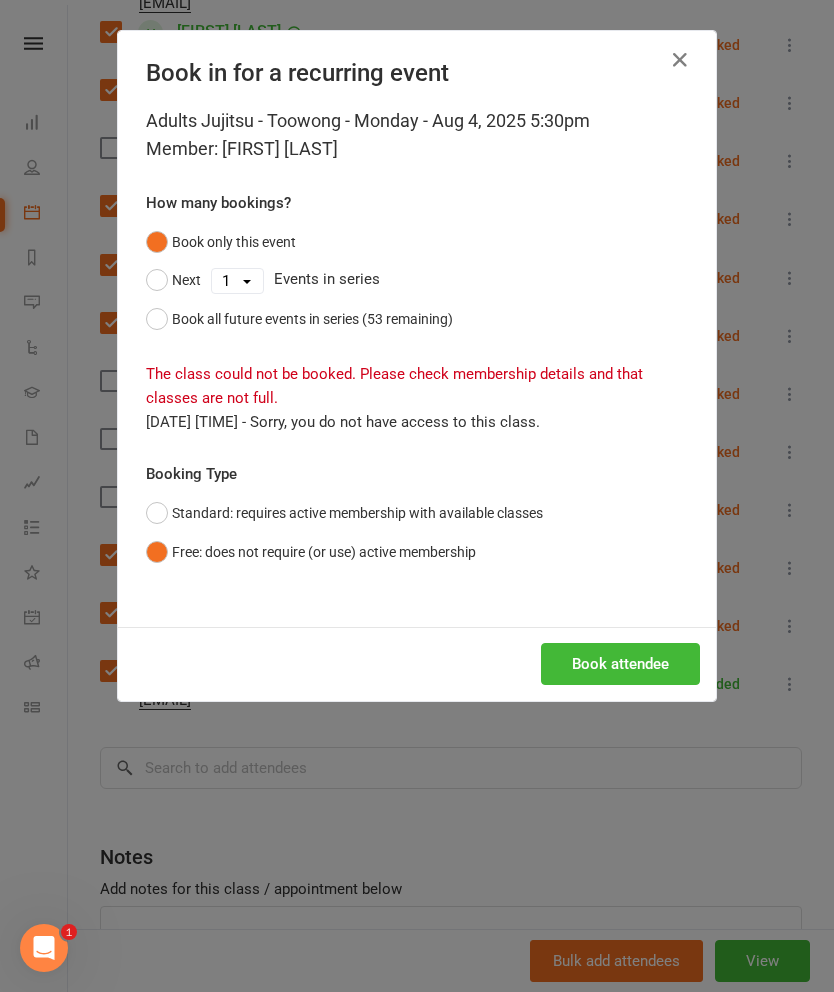 click on "Book attendee" at bounding box center (620, 664) 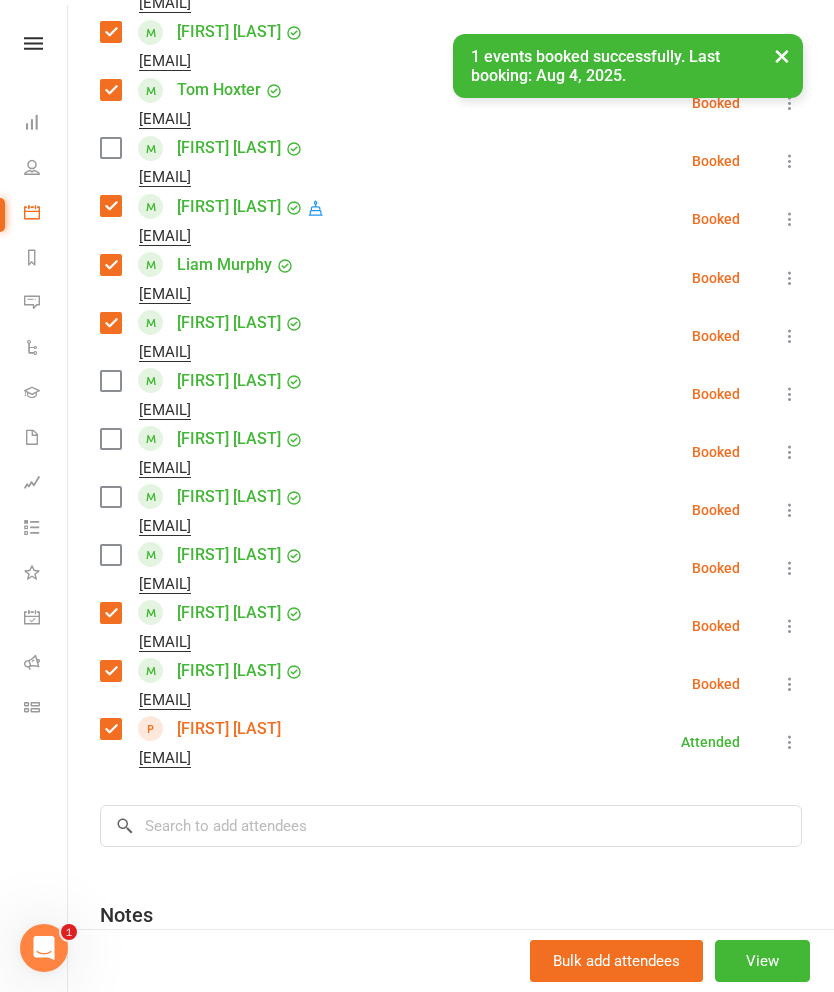 click at bounding box center (110, 439) 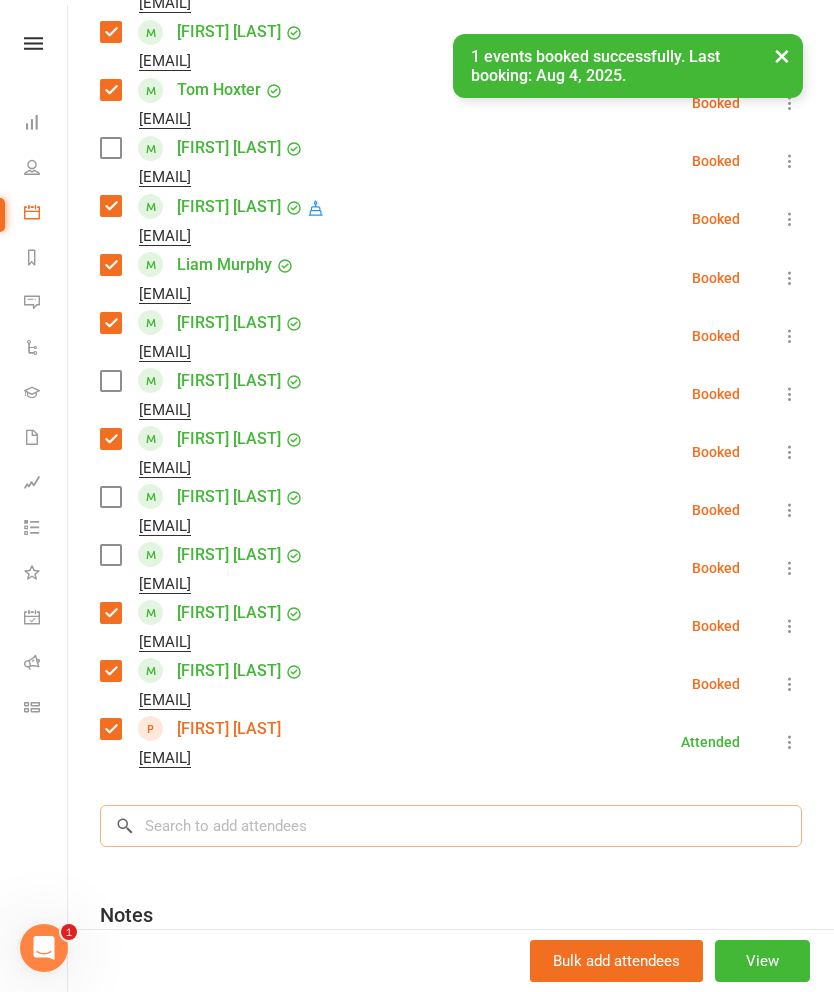 click at bounding box center (451, 826) 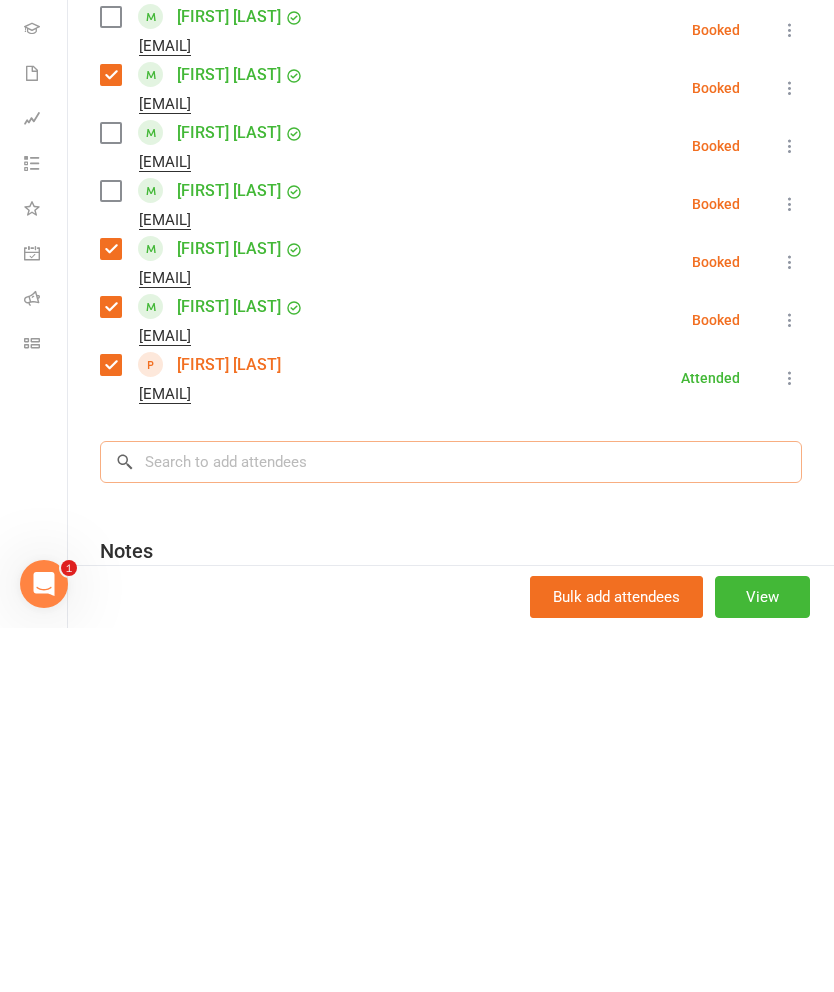 scroll, scrollTop: 2361, scrollLeft: 0, axis: vertical 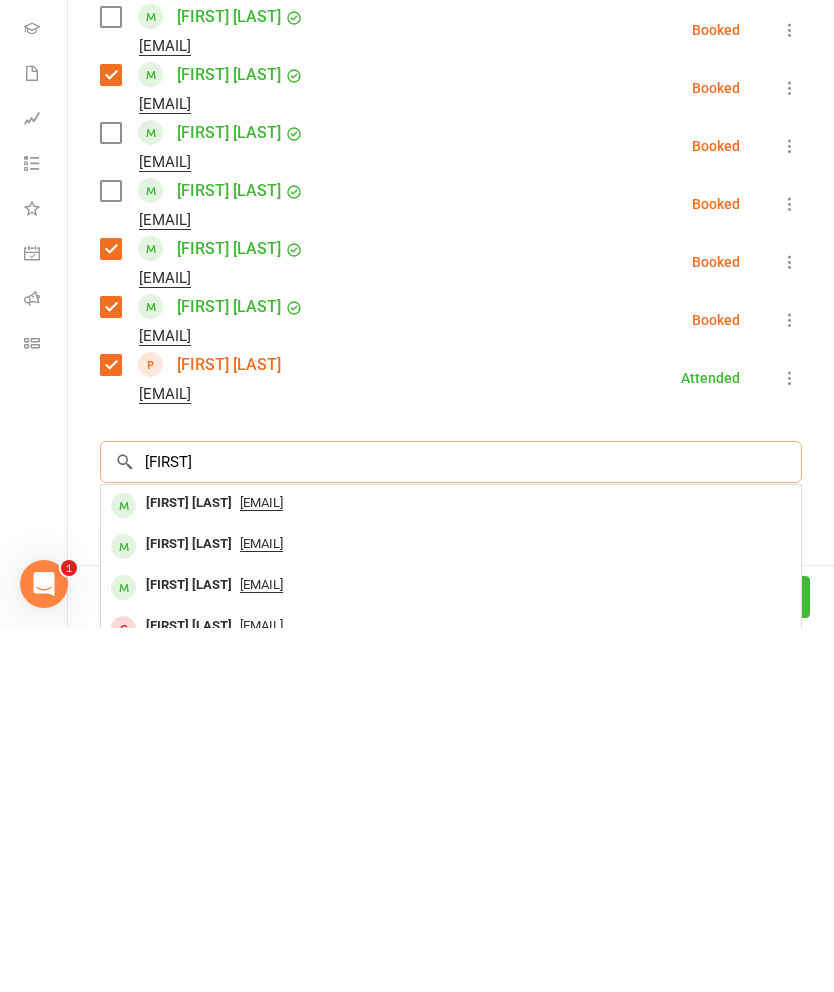 type on "[FIRST]" 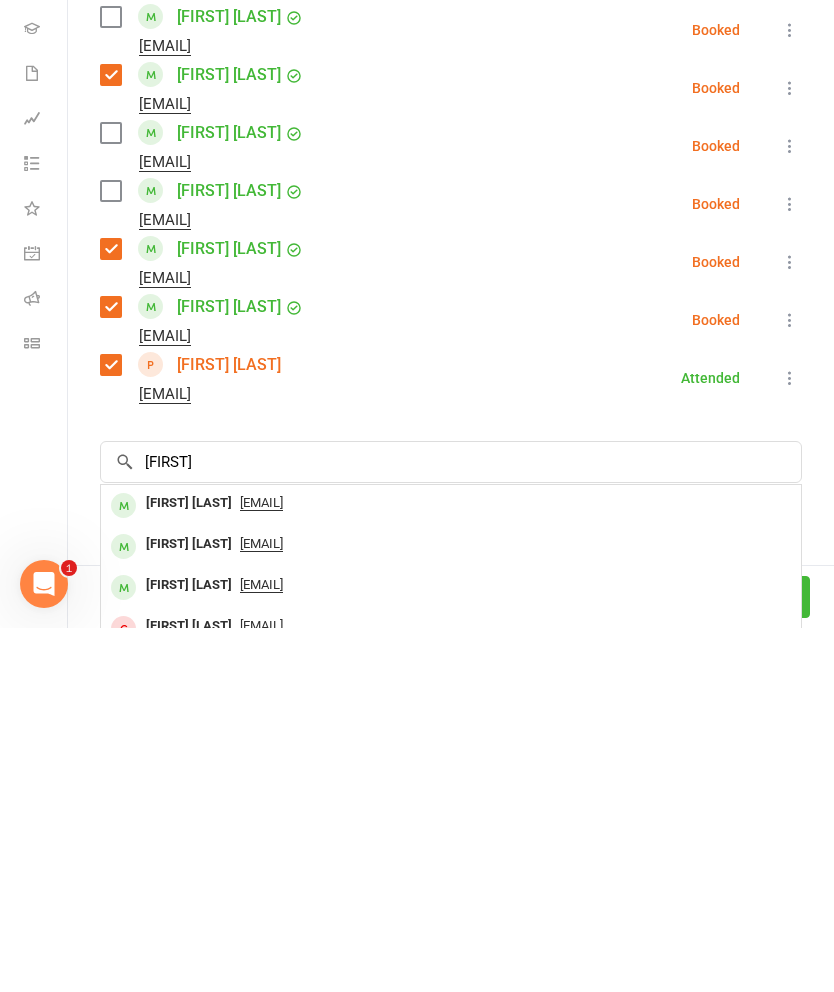 click on "[FIRST] [LAST]" at bounding box center [189, 867] 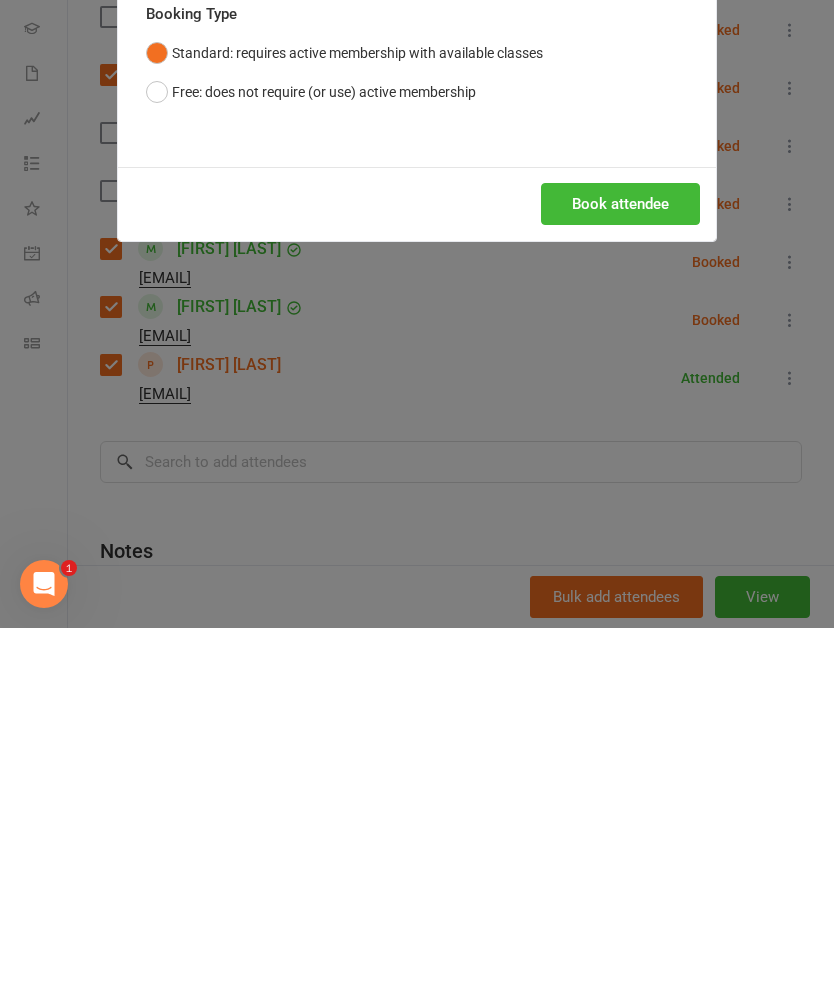 scroll, scrollTop: 2725, scrollLeft: 0, axis: vertical 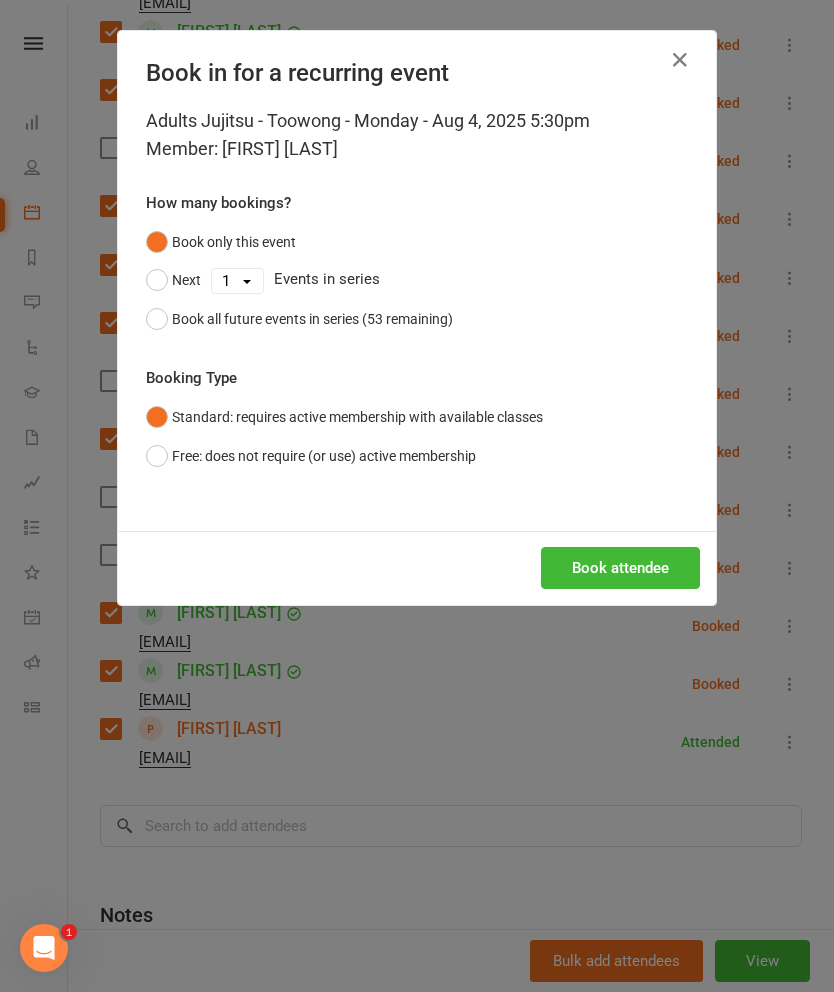click on "Book attendee" at bounding box center (620, 568) 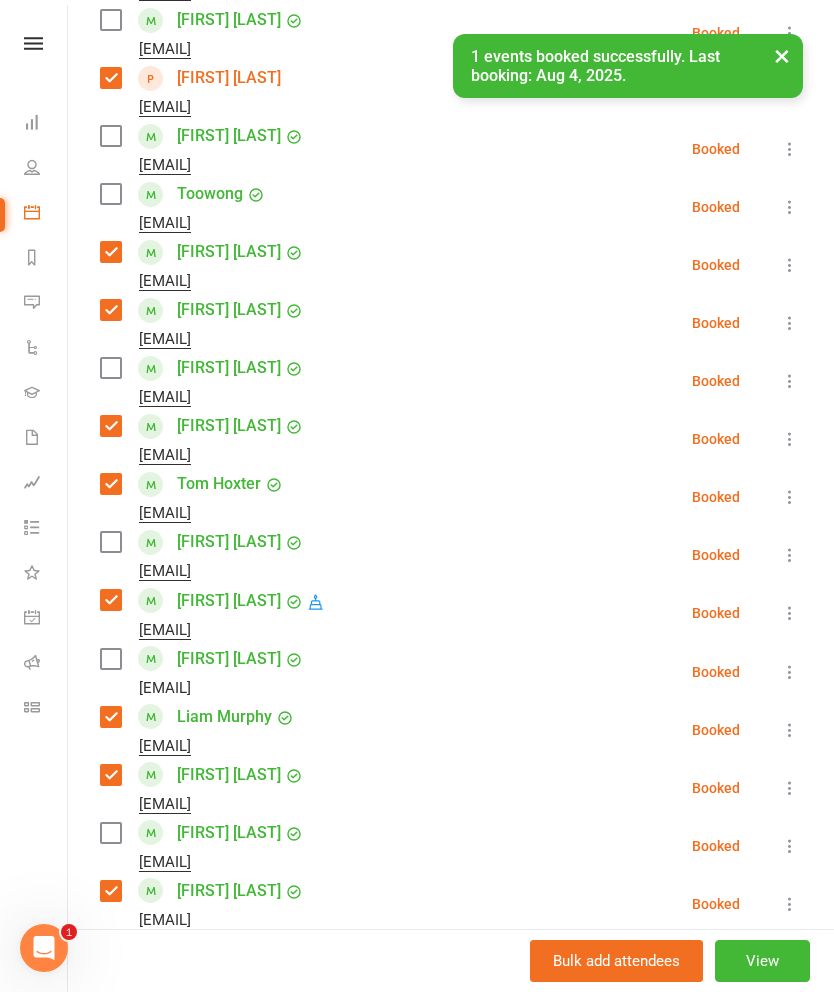 scroll, scrollTop: 650, scrollLeft: 0, axis: vertical 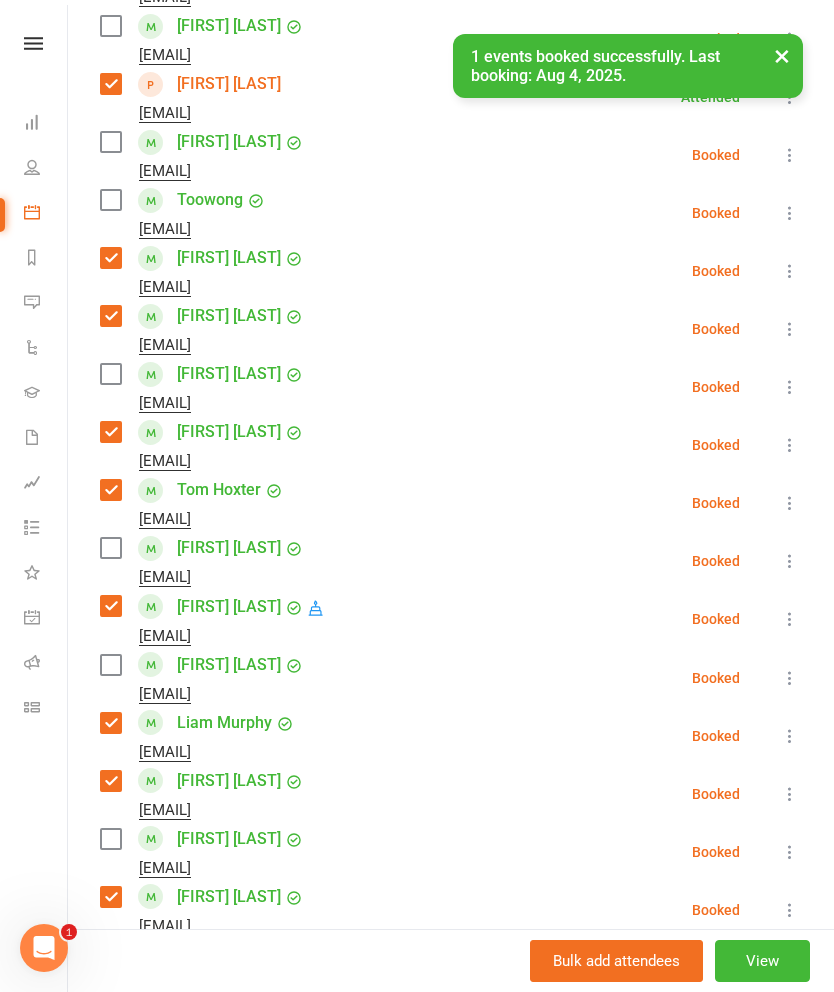 click at bounding box center (110, 665) 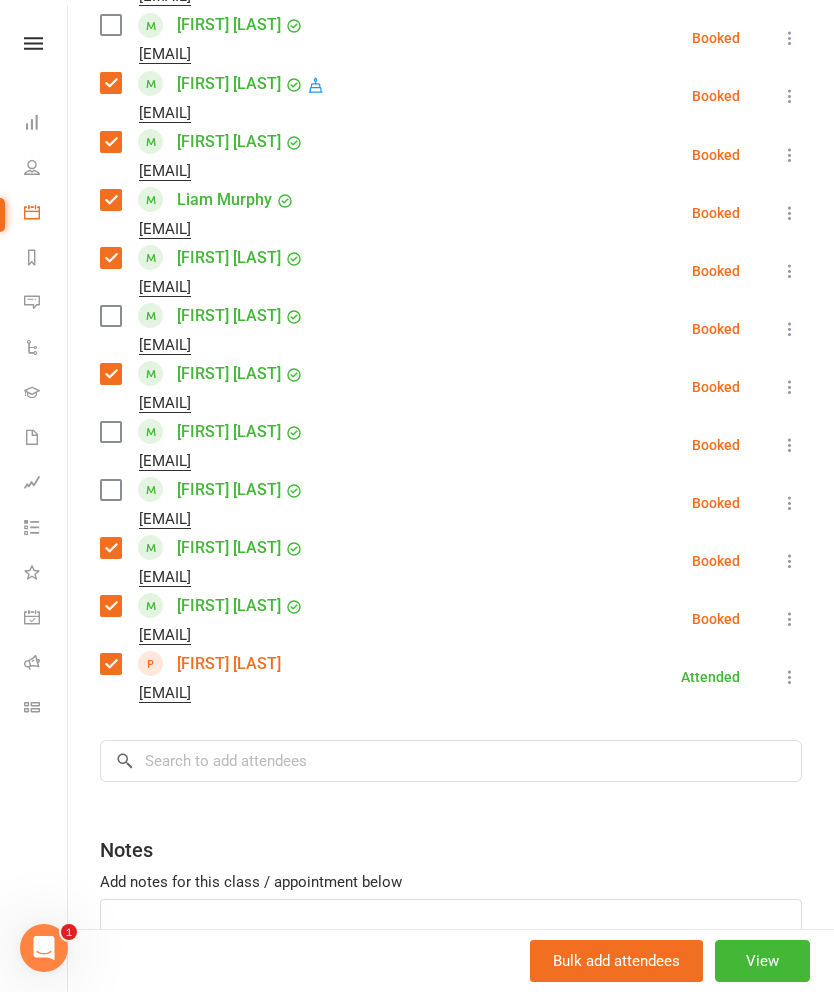scroll, scrollTop: 1188, scrollLeft: 0, axis: vertical 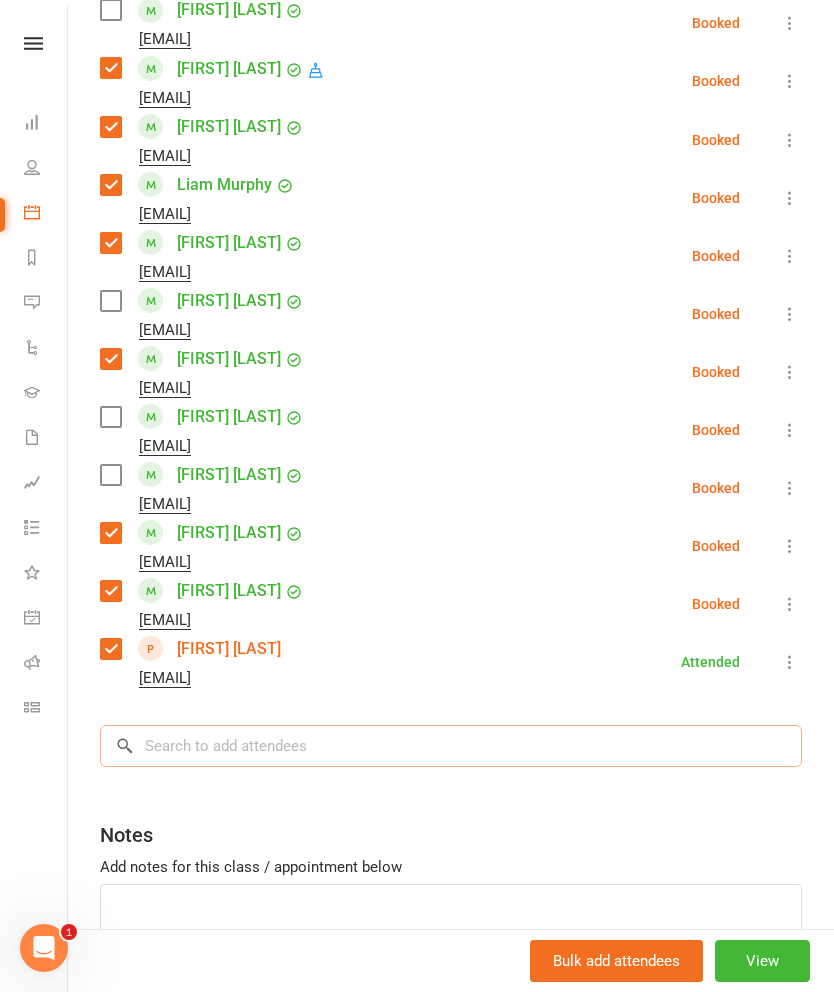 click at bounding box center (451, 746) 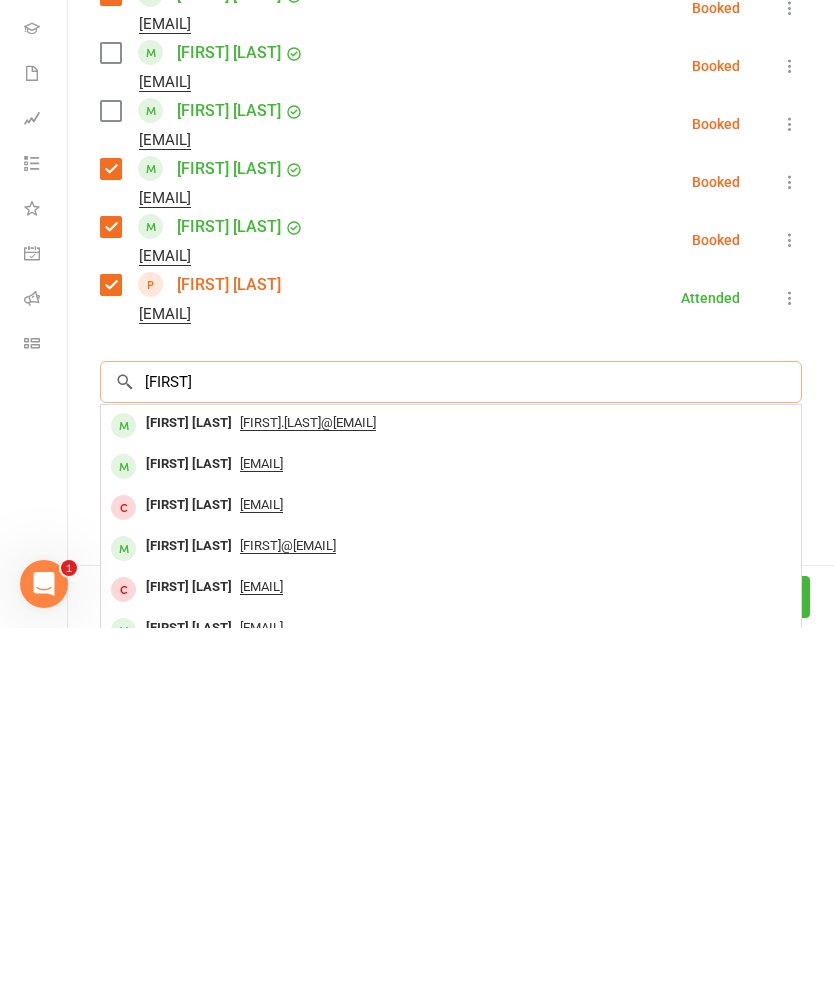 type on "[FIRST]" 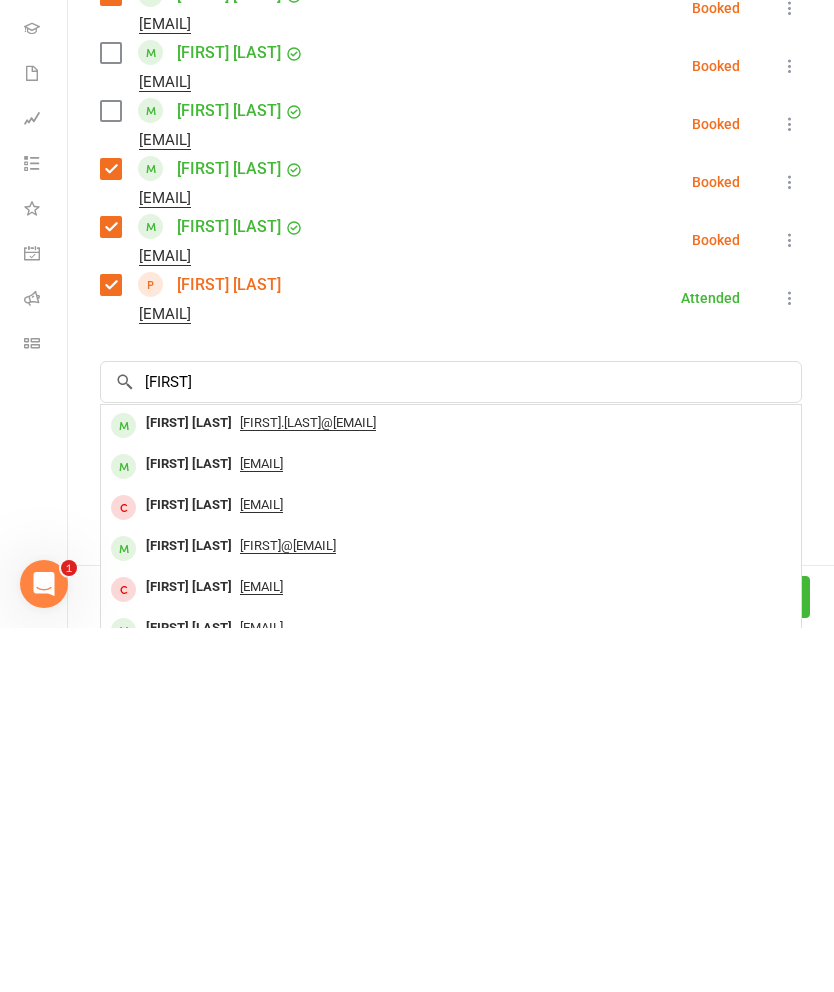 click on "[FIRST] [LAST]" at bounding box center [189, 787] 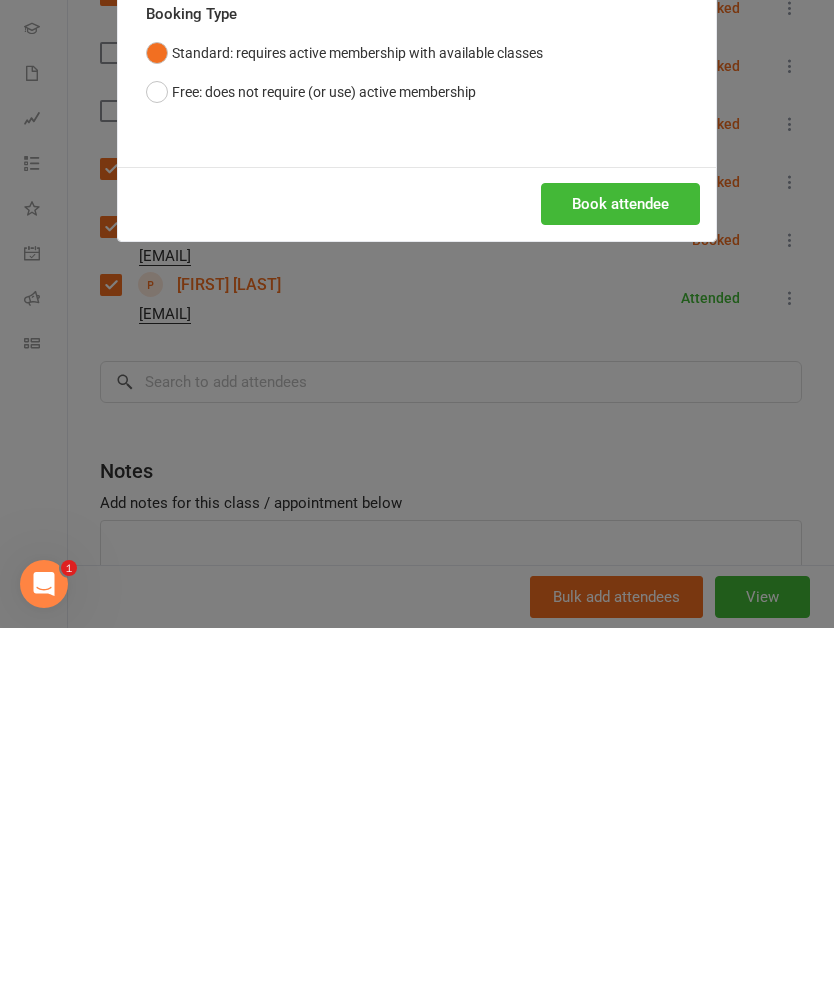 scroll, scrollTop: 3157, scrollLeft: 0, axis: vertical 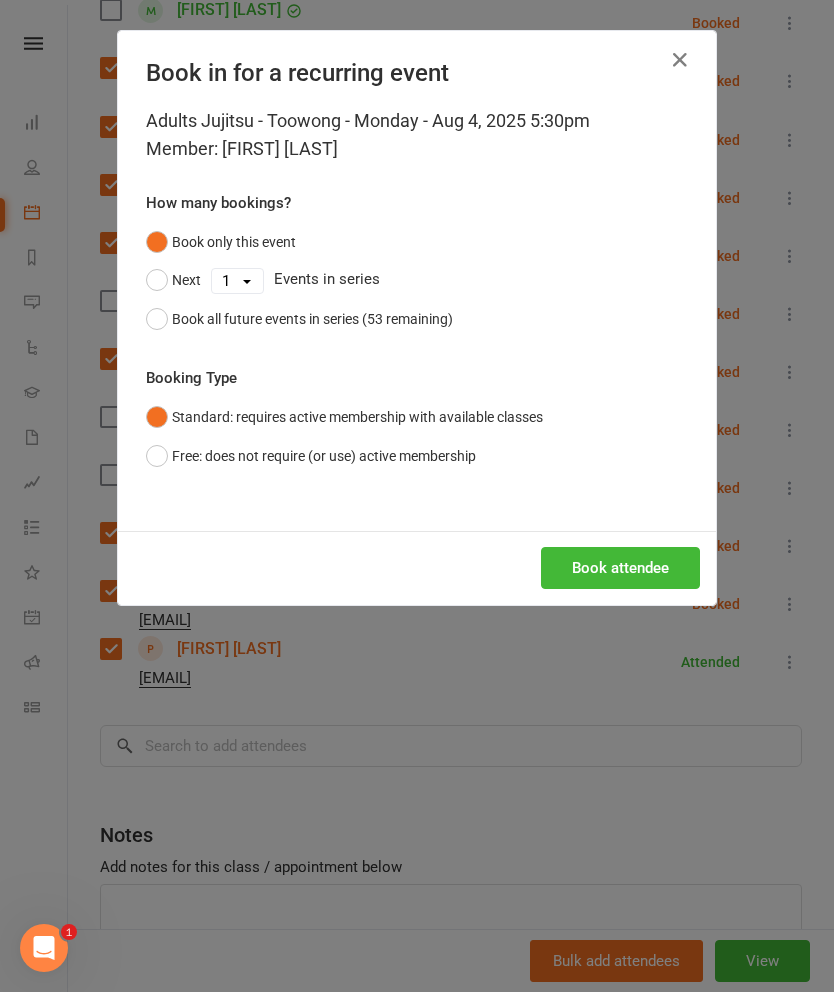 click on "Book attendee" at bounding box center [620, 568] 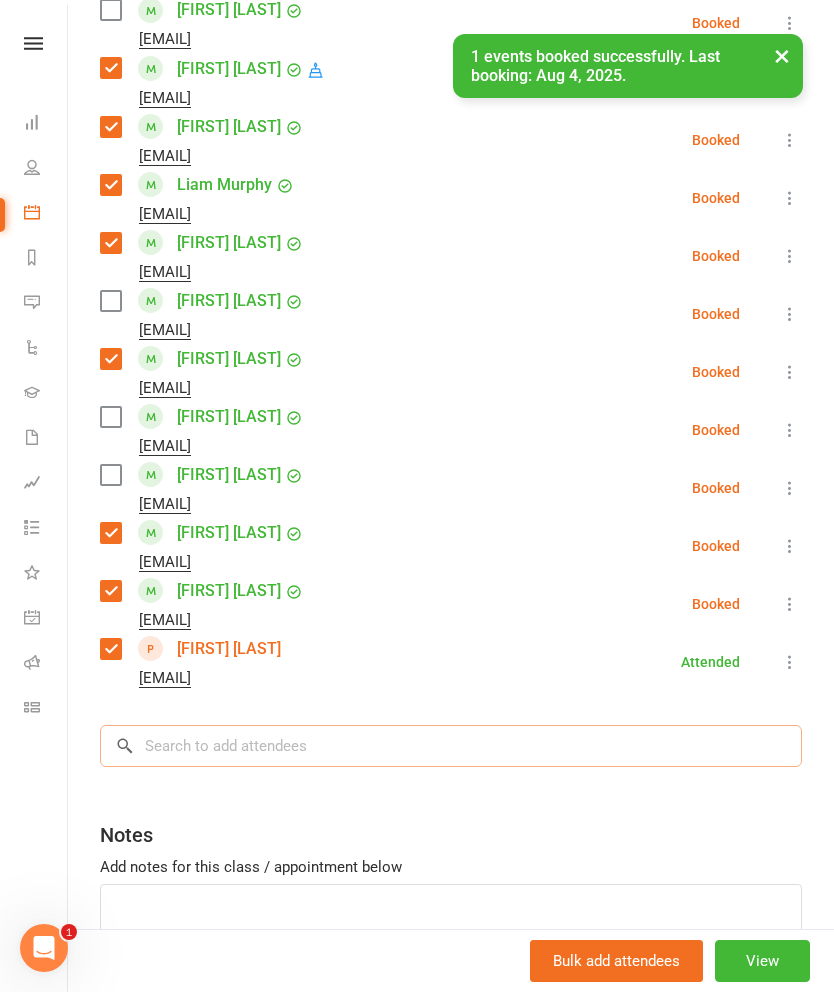 click at bounding box center (451, 746) 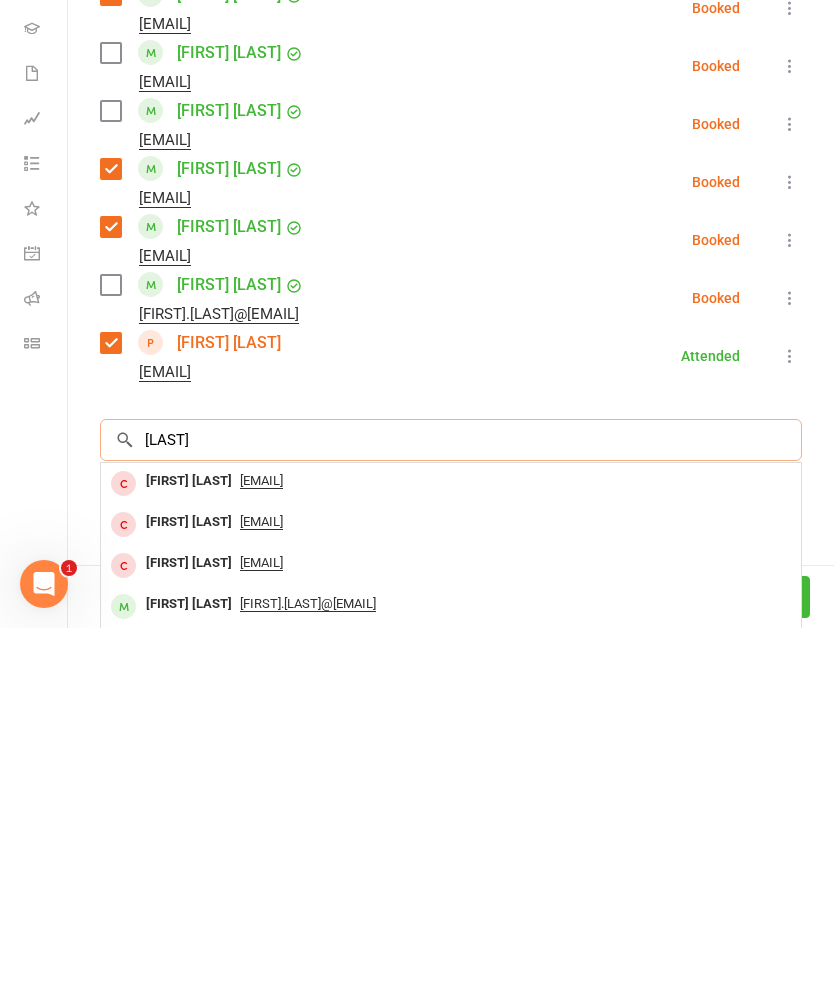 scroll, scrollTop: 3225, scrollLeft: 0, axis: vertical 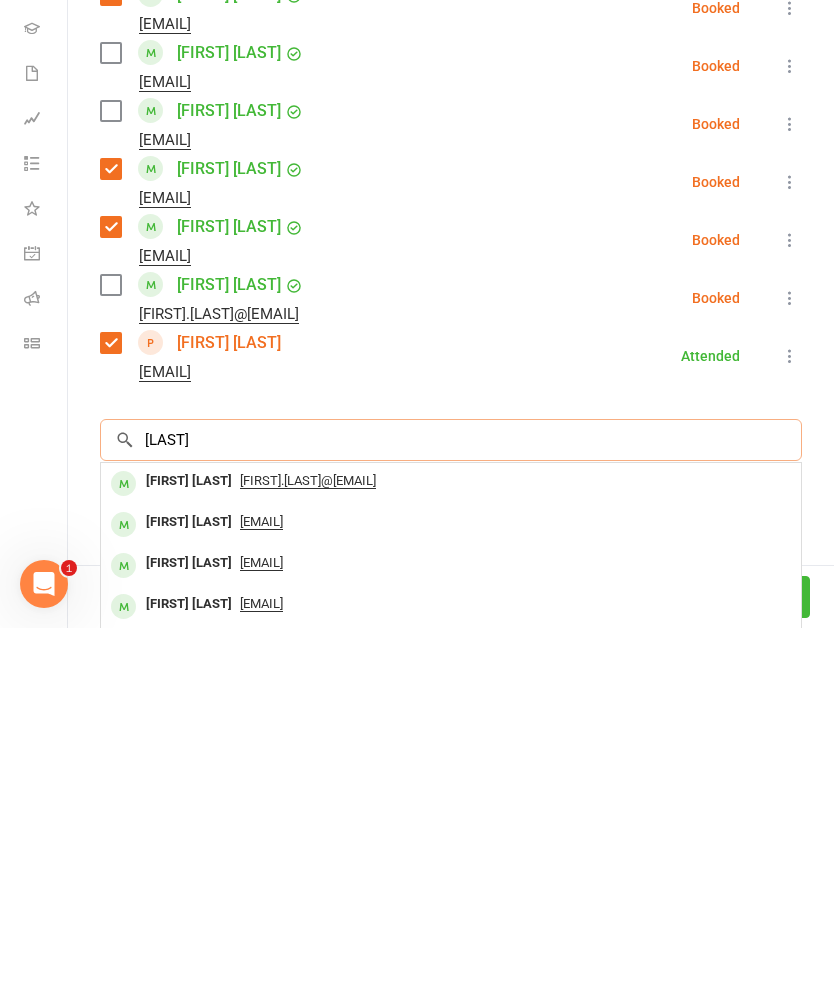 type on "[LAST]" 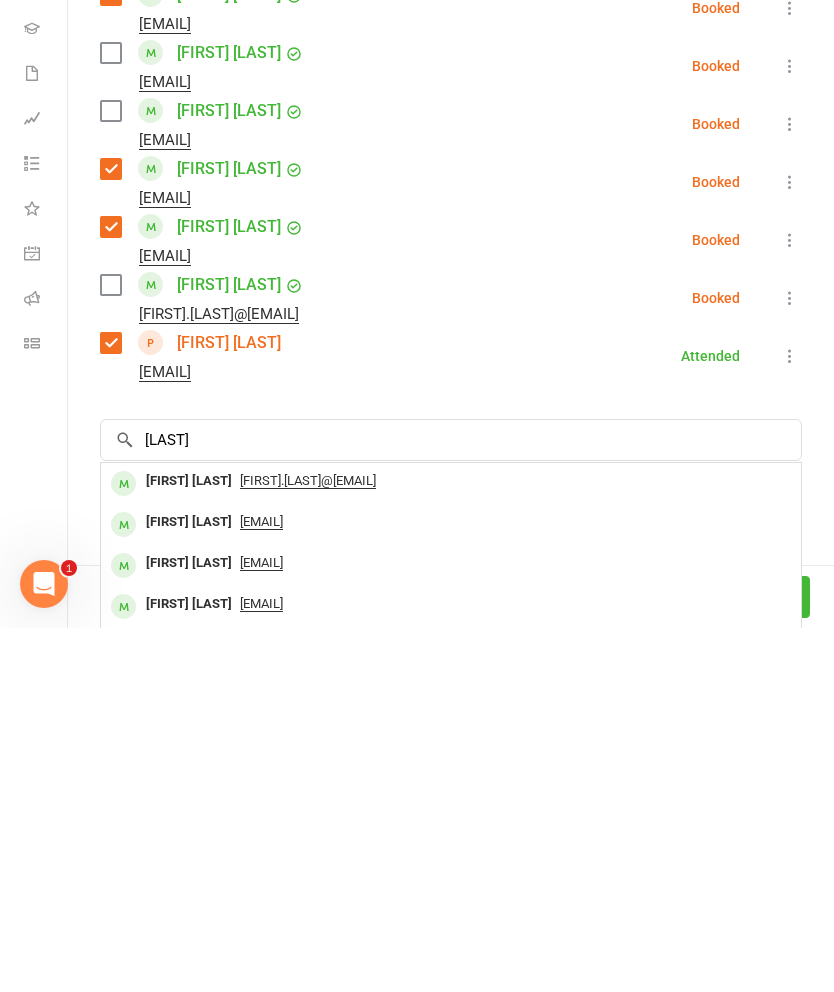 click on "[FIRST] [LAST]" at bounding box center [189, 886] 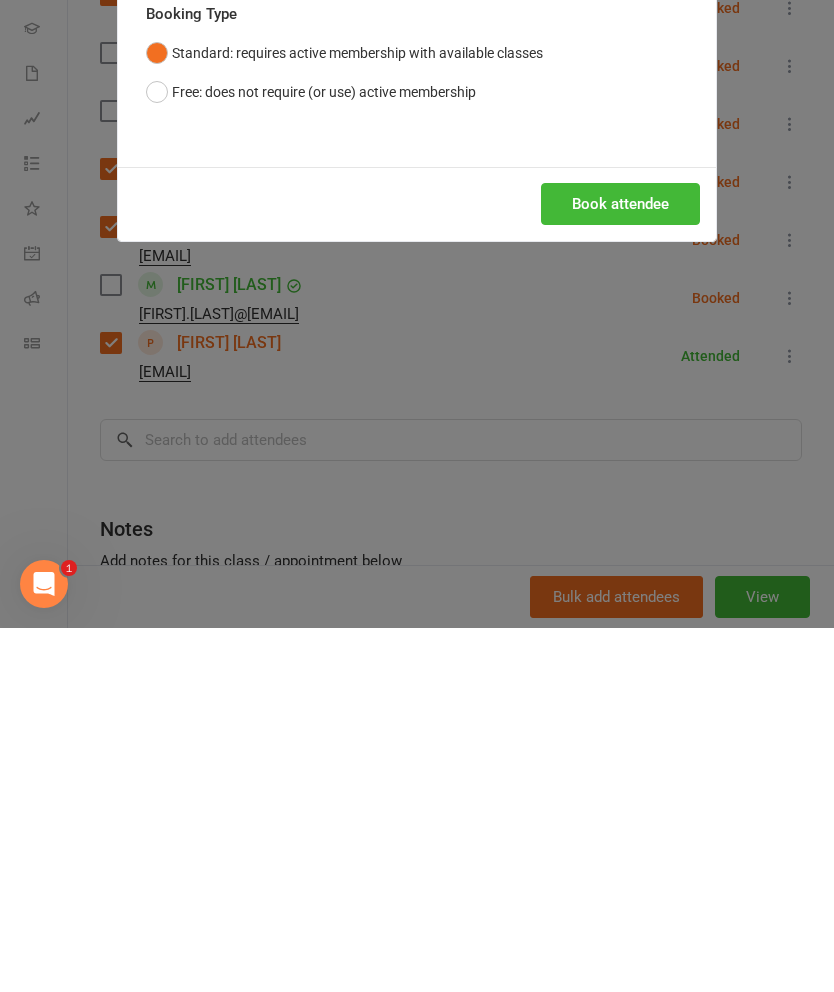 scroll, scrollTop: 3589, scrollLeft: 0, axis: vertical 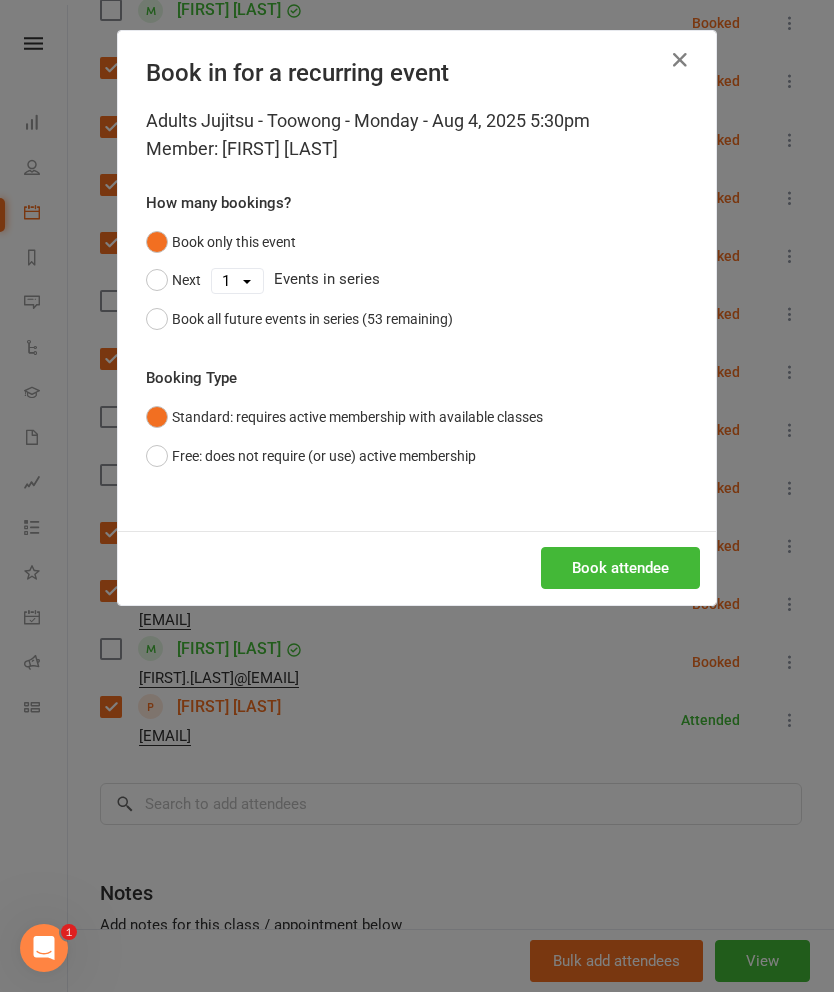 click on "Book attendee" at bounding box center (620, 568) 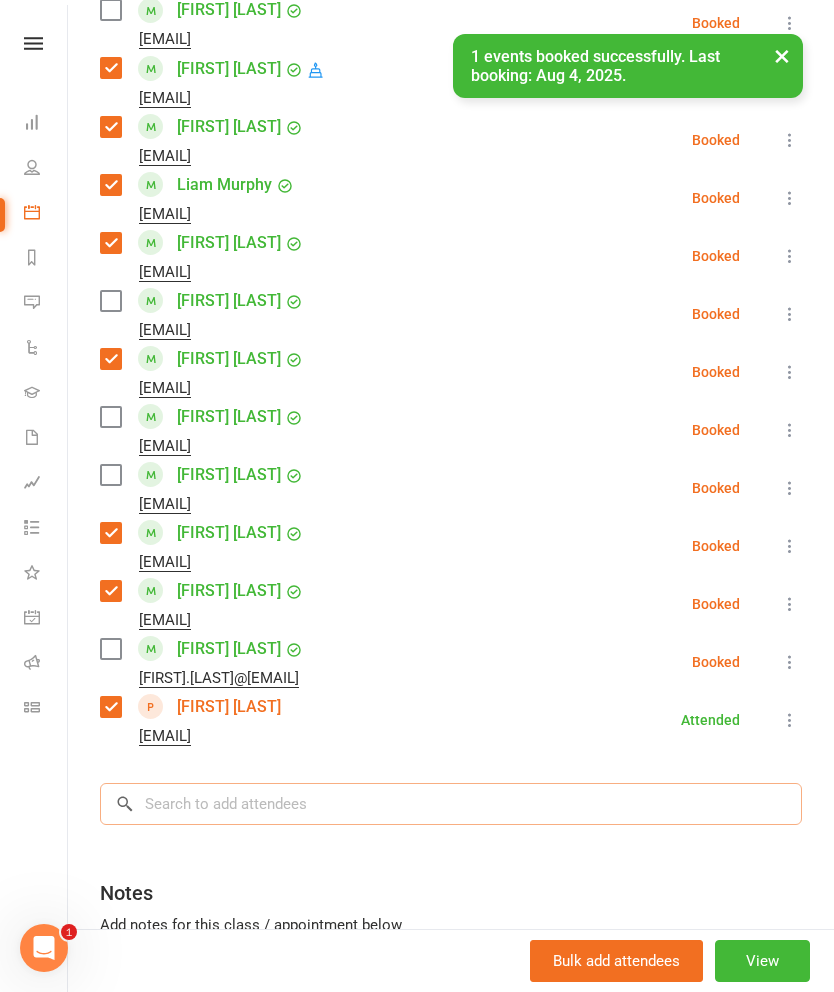 click at bounding box center (451, 804) 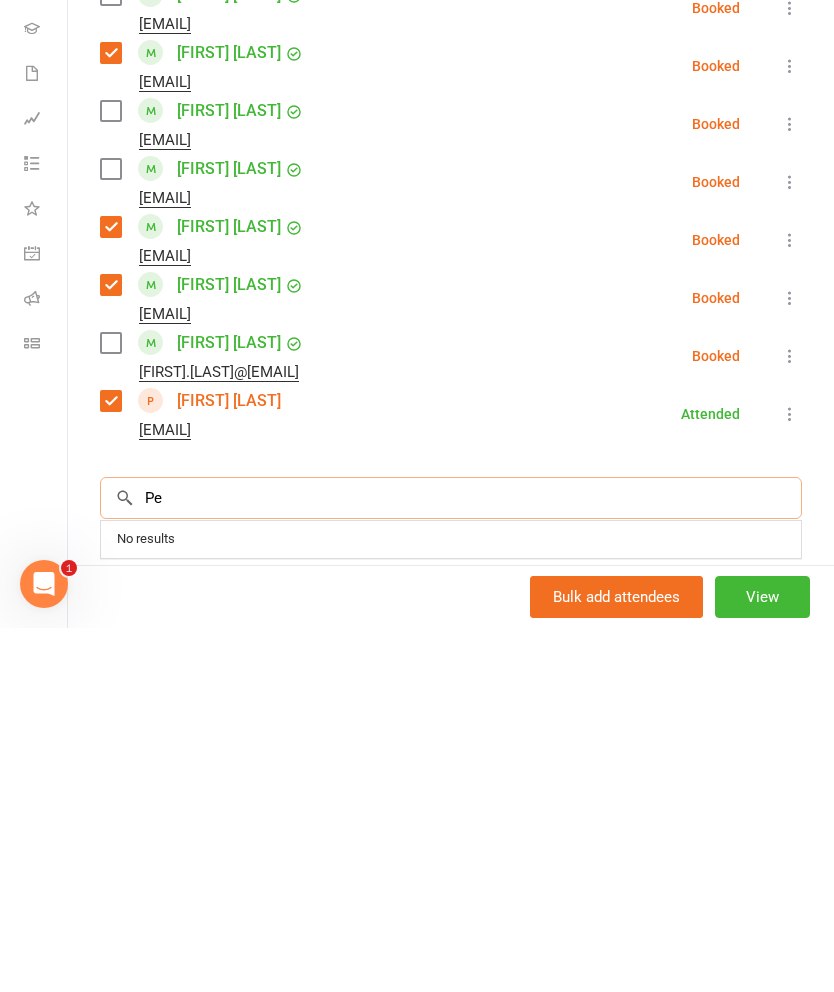 scroll, scrollTop: 3715, scrollLeft: 0, axis: vertical 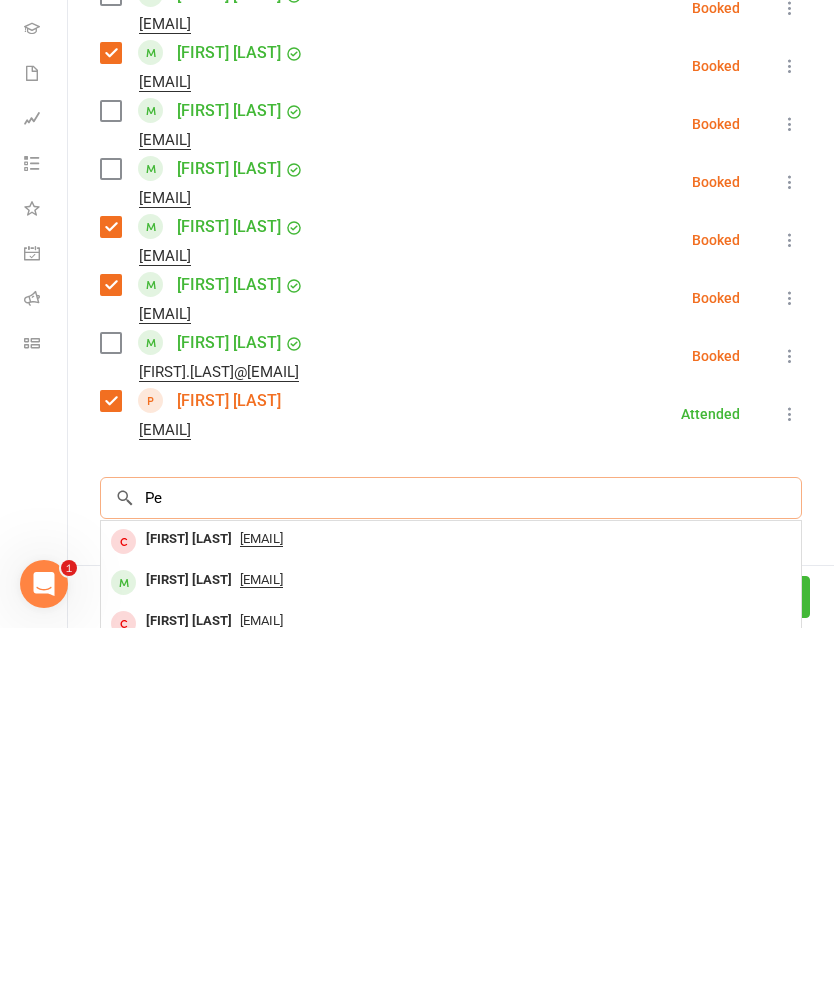 type on "P" 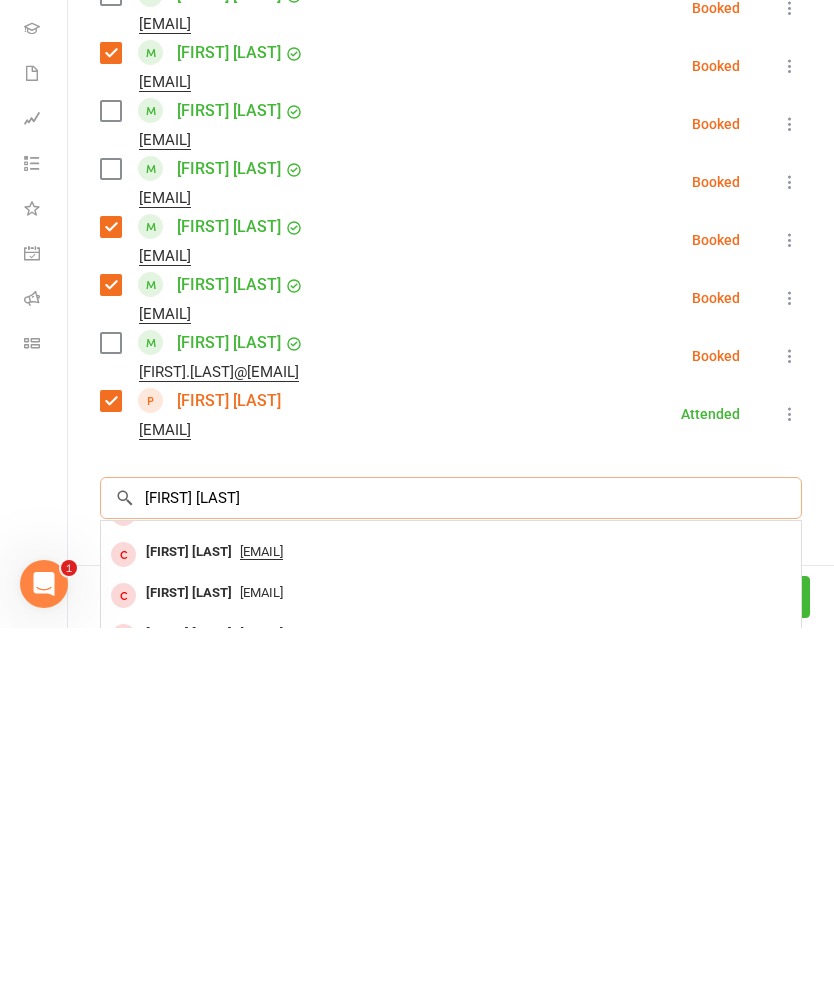 click on "[FIRST] [LAST]" at bounding box center [451, 862] 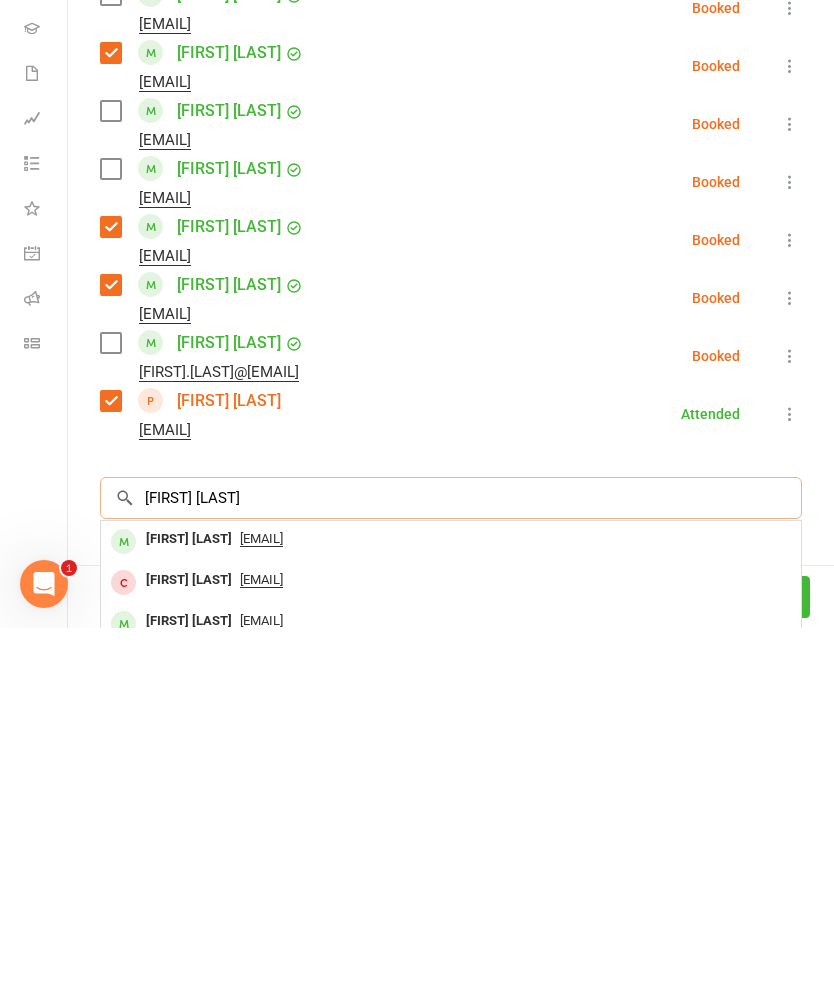 scroll, scrollTop: 0, scrollLeft: 0, axis: both 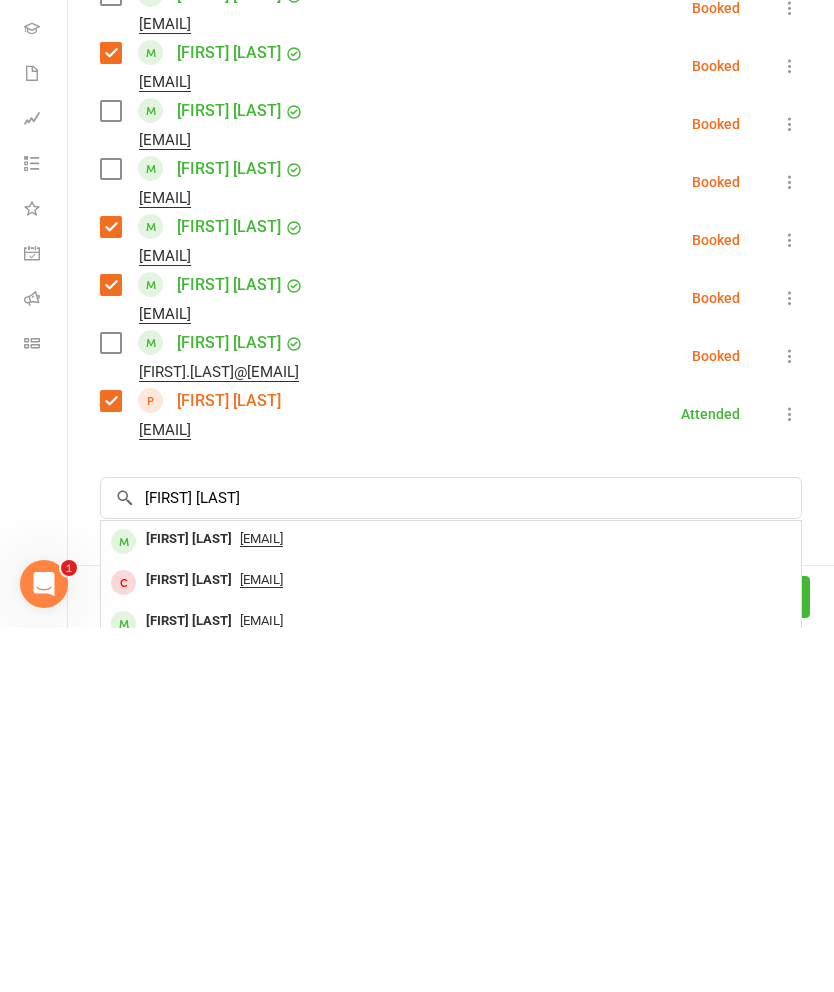 click on "[FIRST] [LAST]" at bounding box center (189, 903) 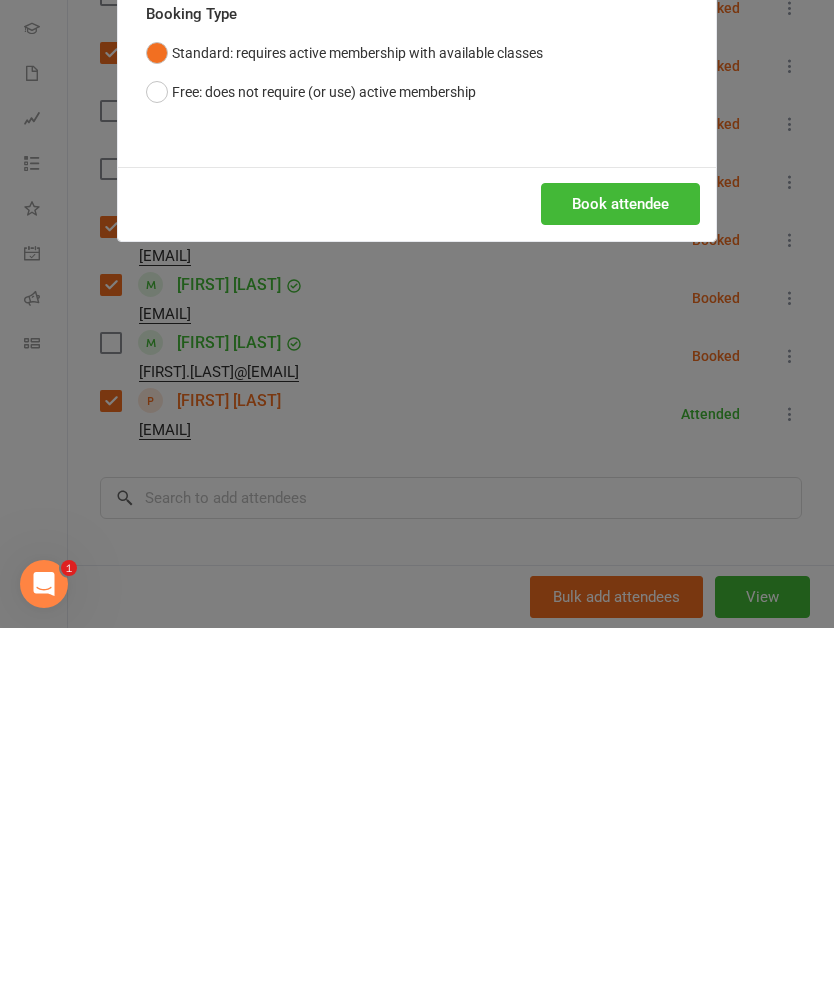 scroll, scrollTop: 4079, scrollLeft: 0, axis: vertical 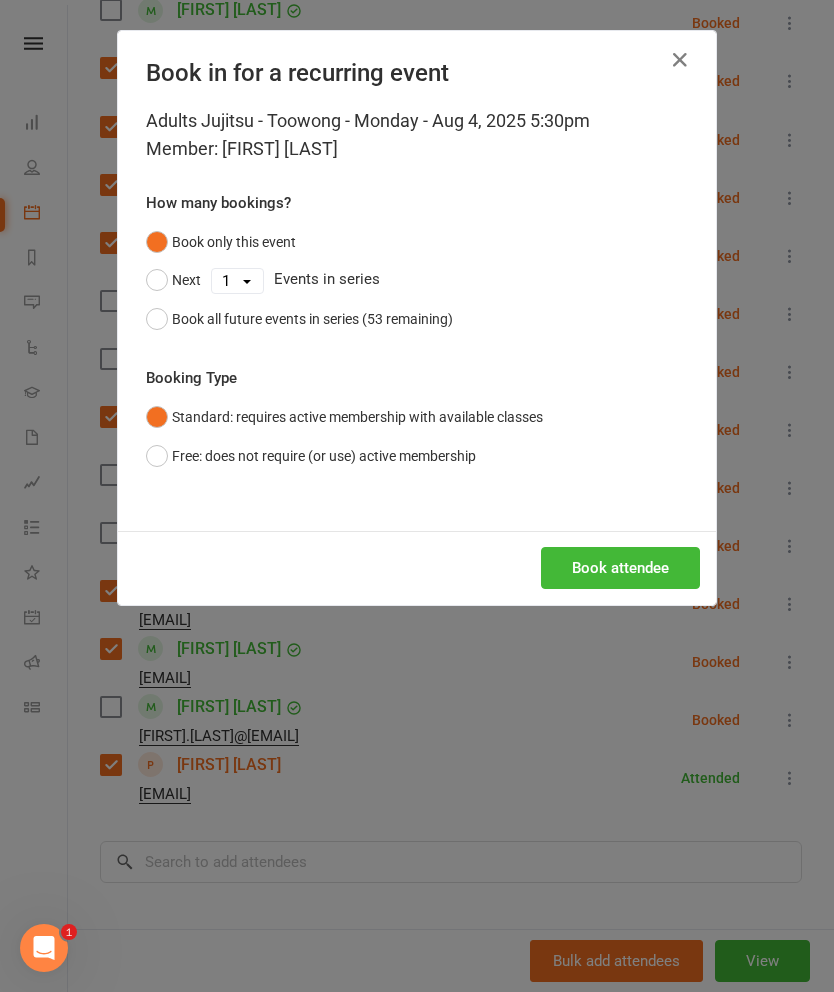 click on "Book attendee" at bounding box center [417, 568] 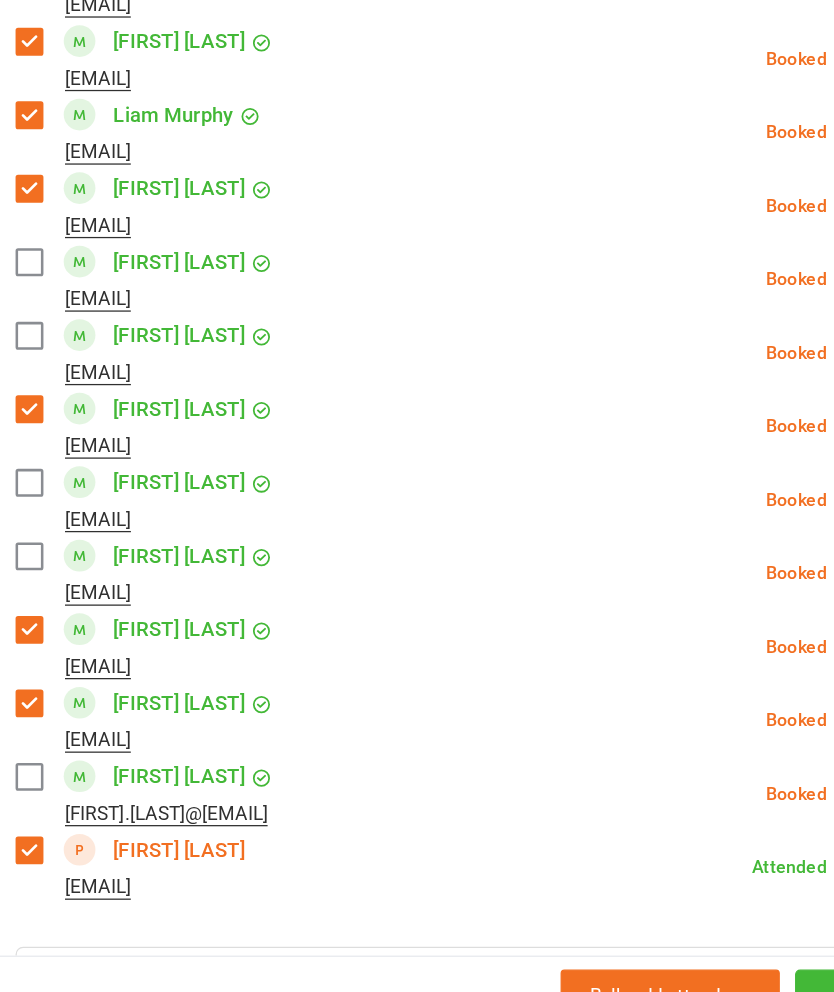 scroll, scrollTop: 1081, scrollLeft: 0, axis: vertical 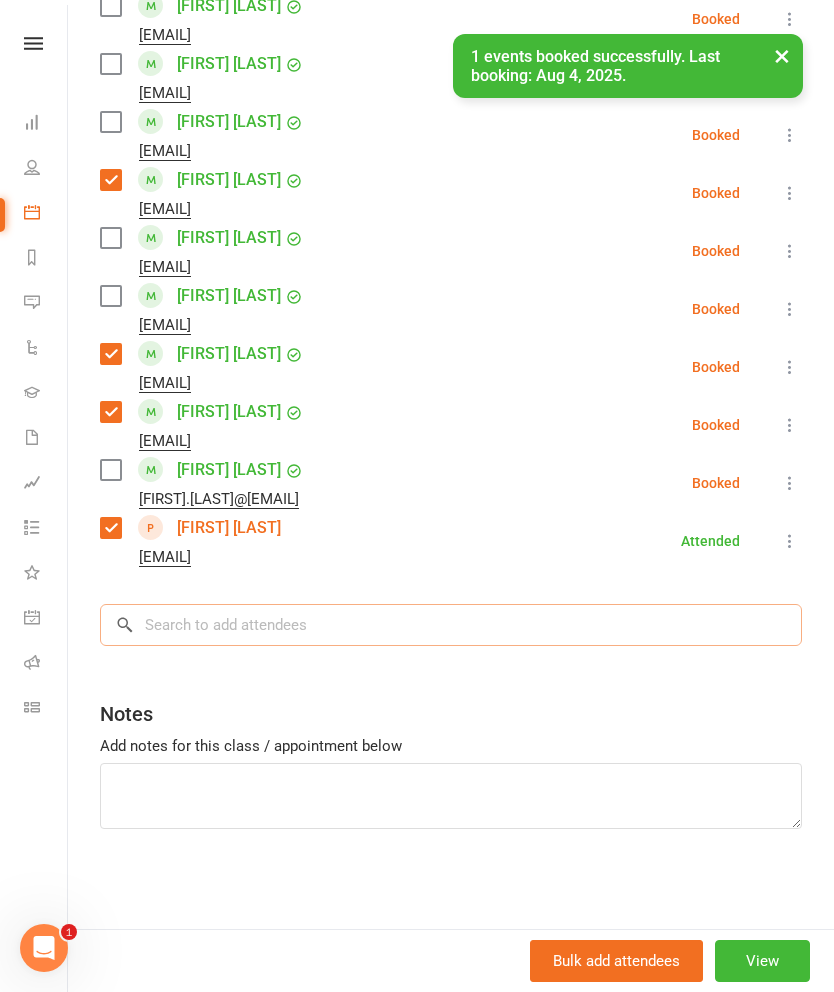 click at bounding box center (451, 625) 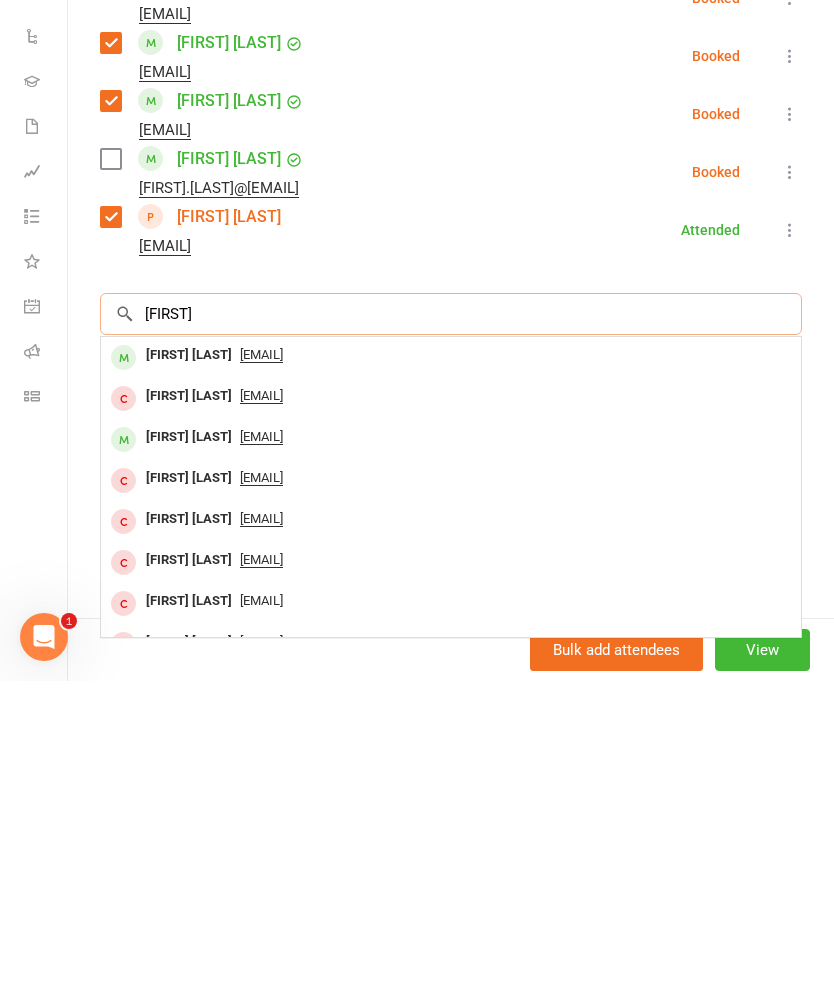 scroll, scrollTop: 4082, scrollLeft: 0, axis: vertical 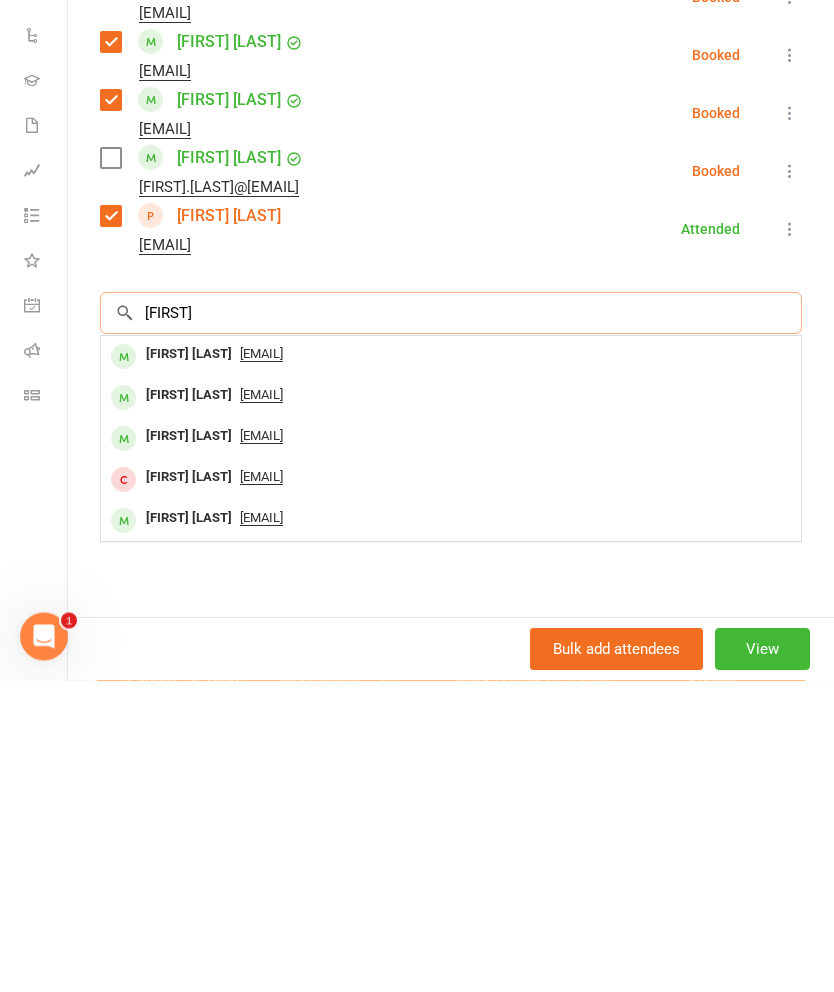 type on "[FIRST]" 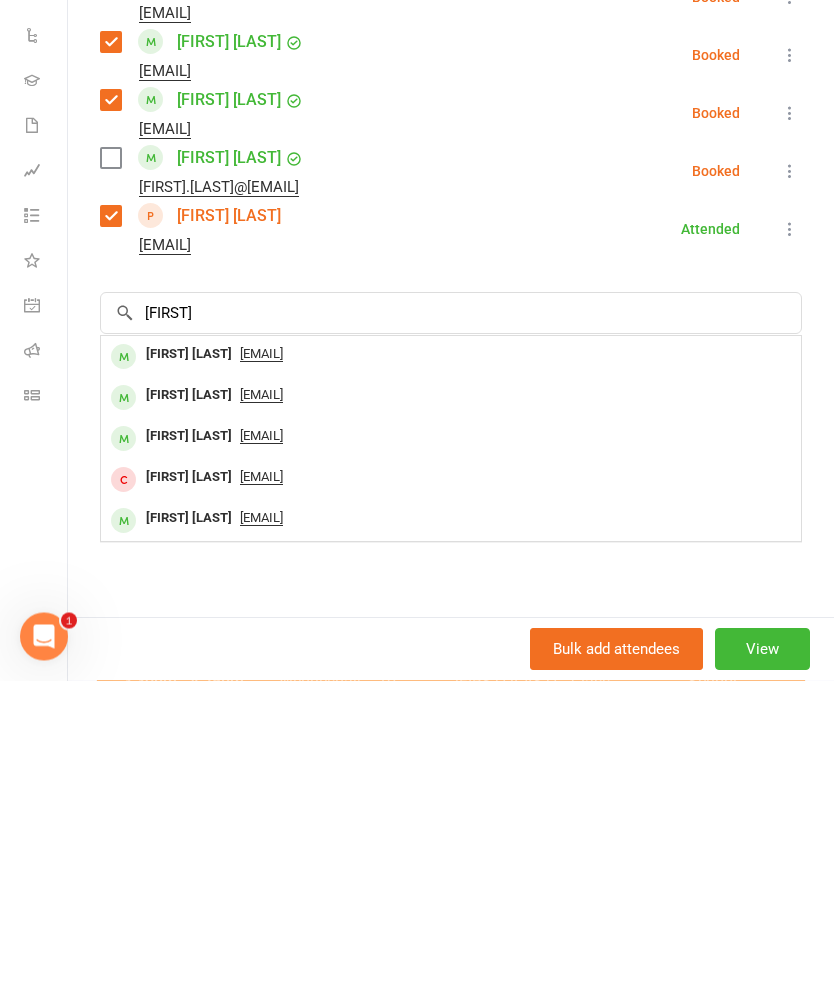 click at bounding box center (123, 709) 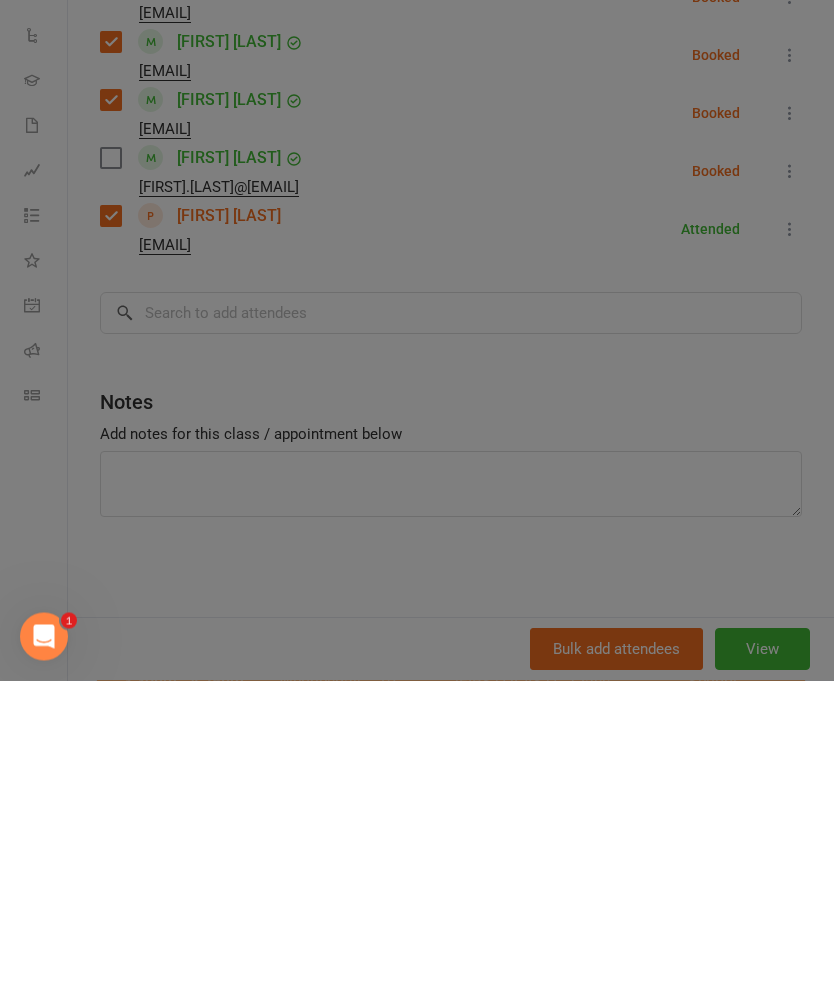 scroll, scrollTop: 4394, scrollLeft: 0, axis: vertical 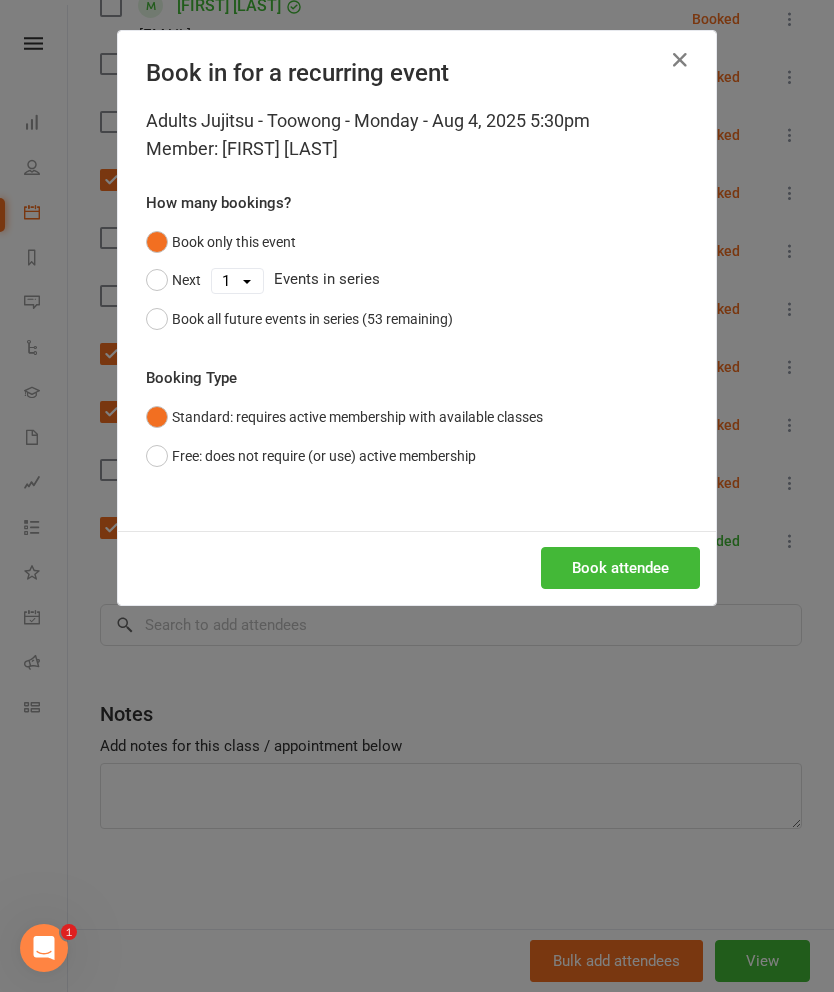 click on "Book attendee" at bounding box center (620, 568) 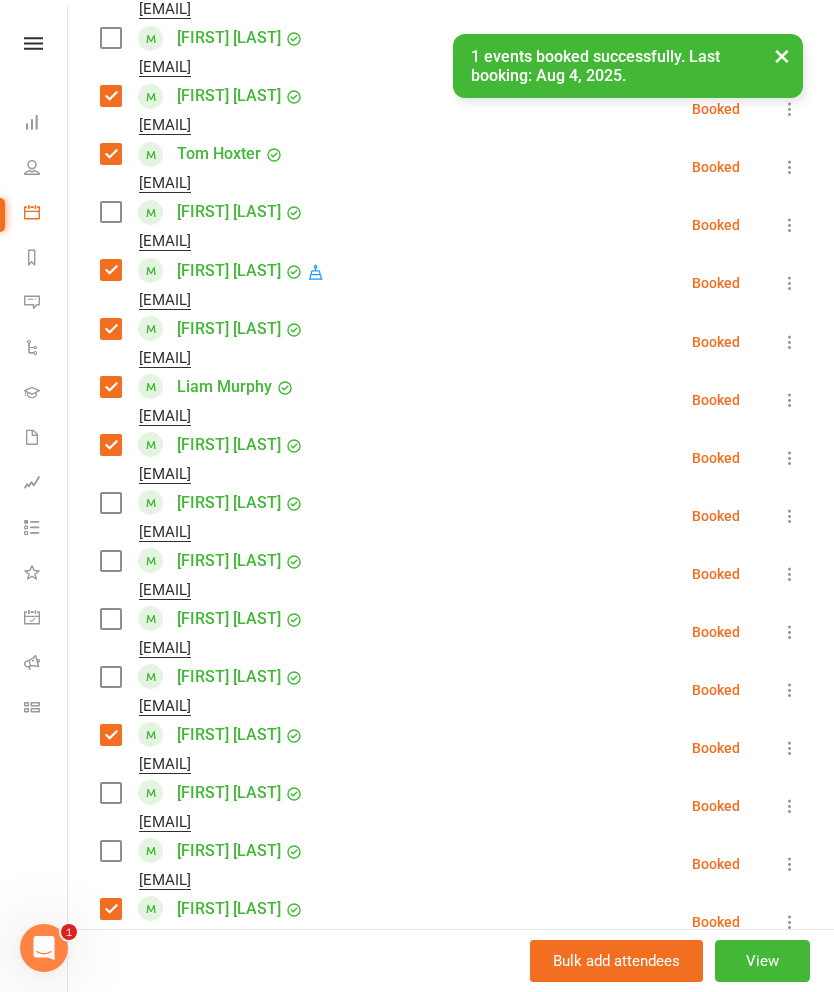 scroll, scrollTop: 1046, scrollLeft: 0, axis: vertical 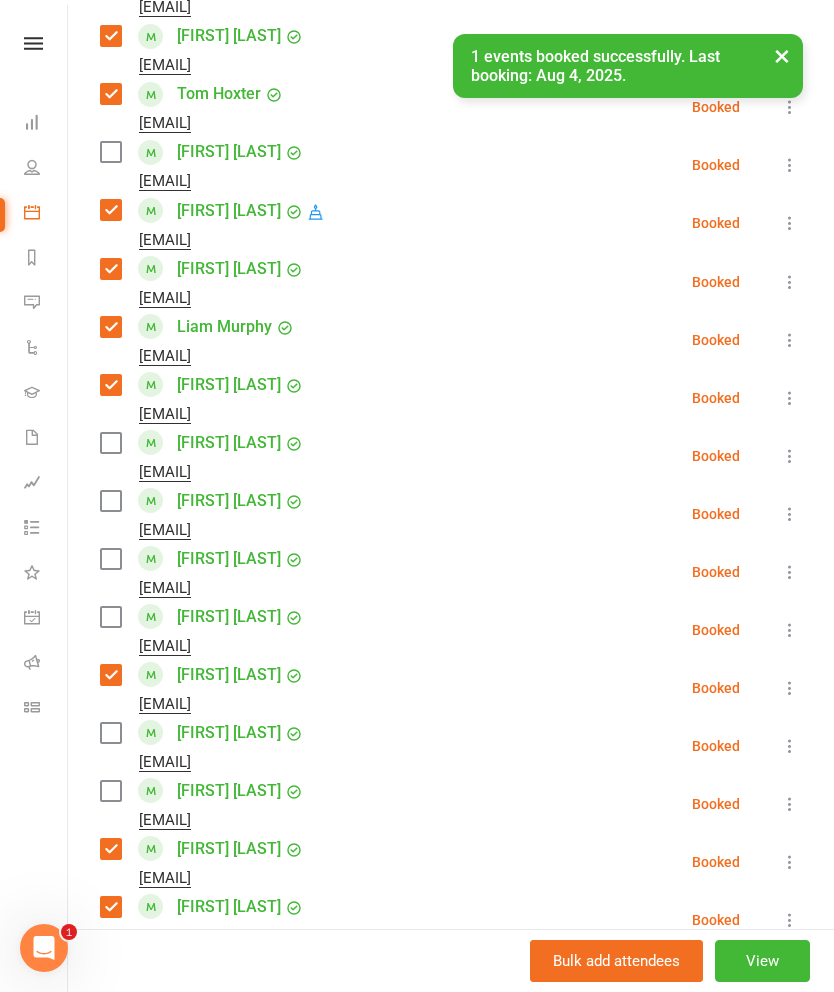 click at bounding box center [110, 443] 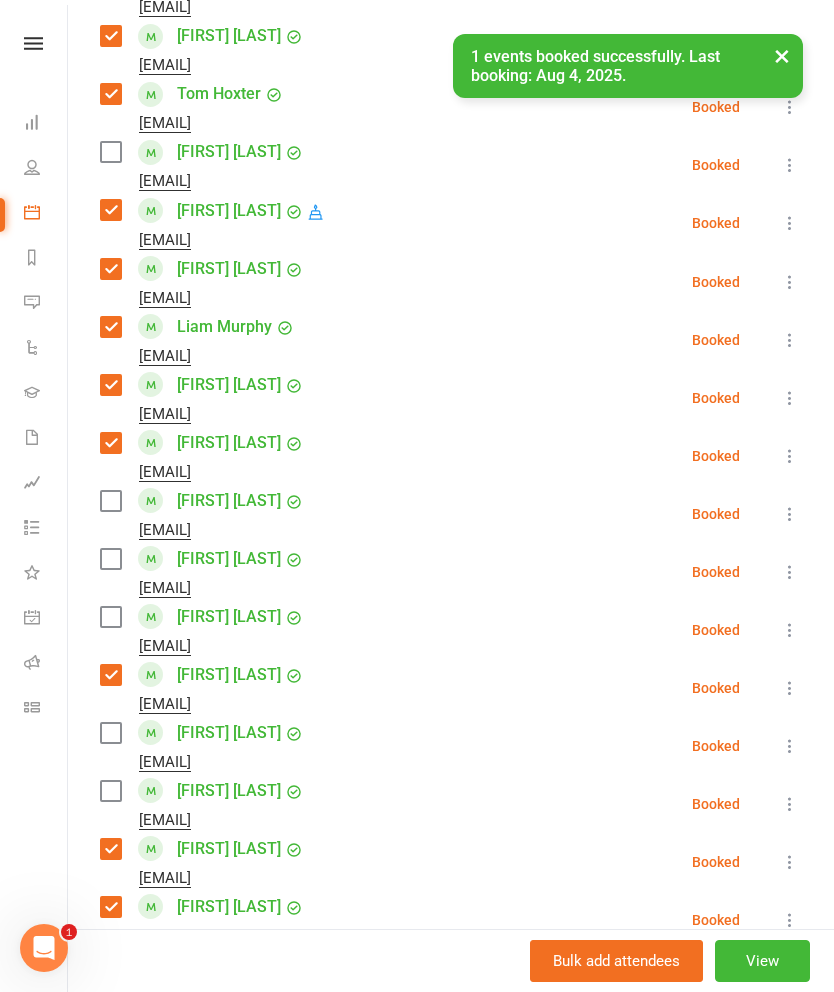 click at bounding box center (110, 501) 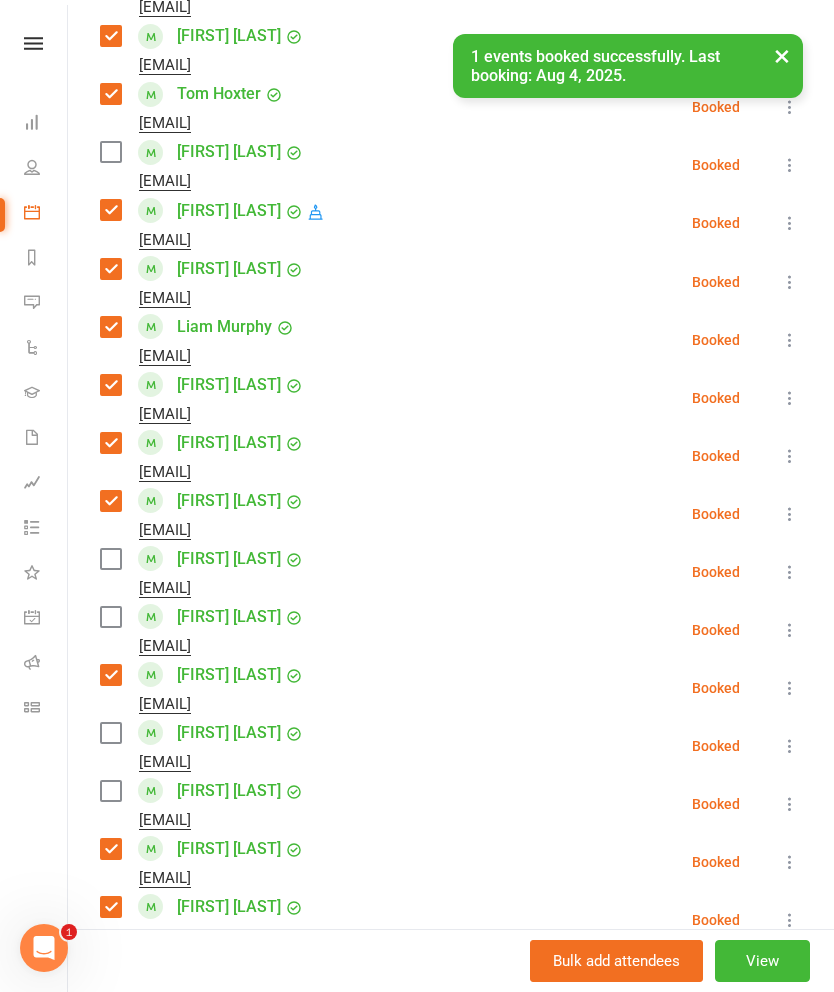 click at bounding box center (110, 559) 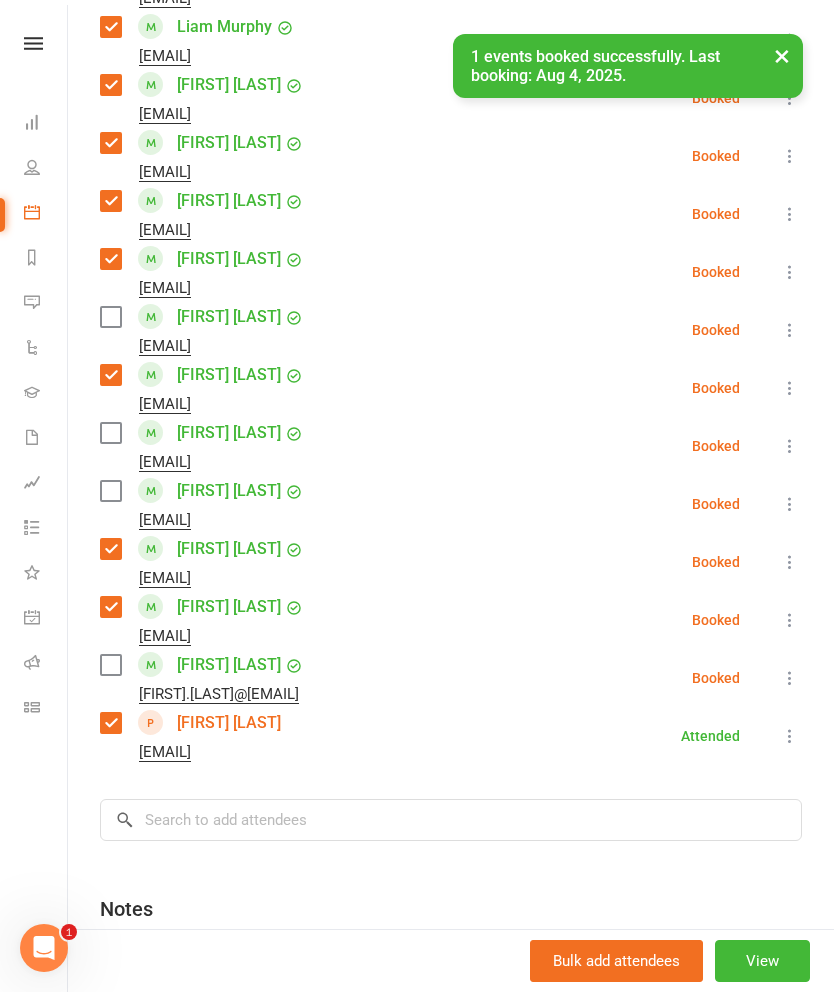 scroll, scrollTop: 1346, scrollLeft: 0, axis: vertical 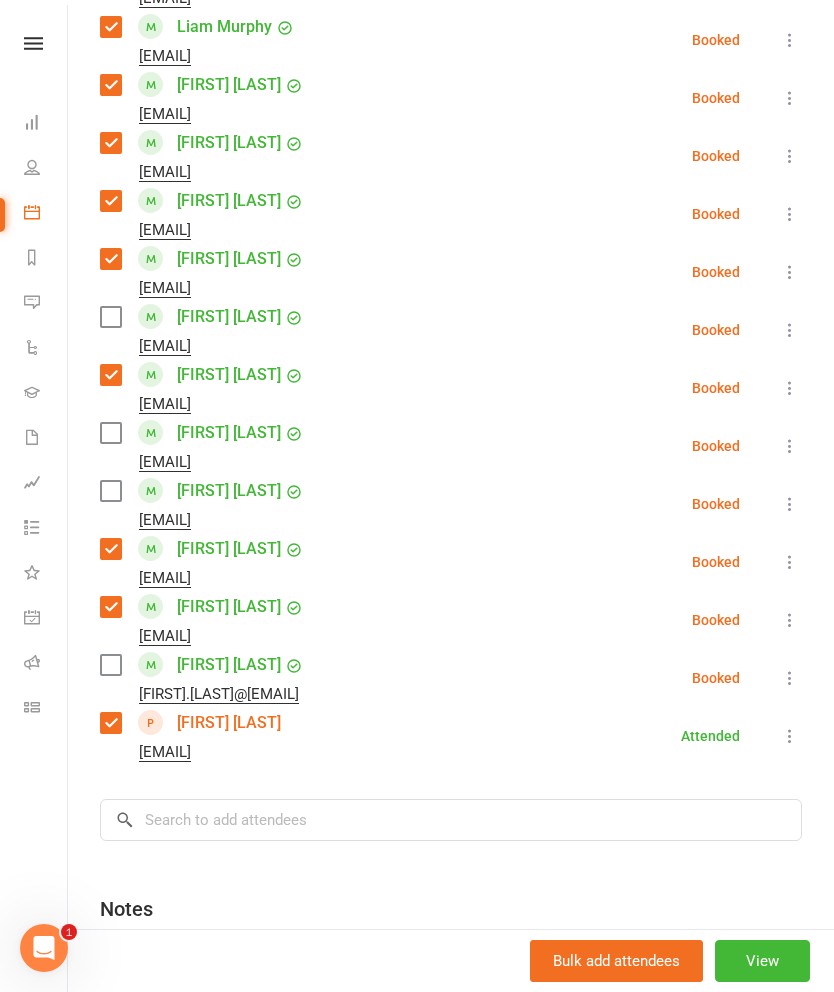 click at bounding box center [110, 665] 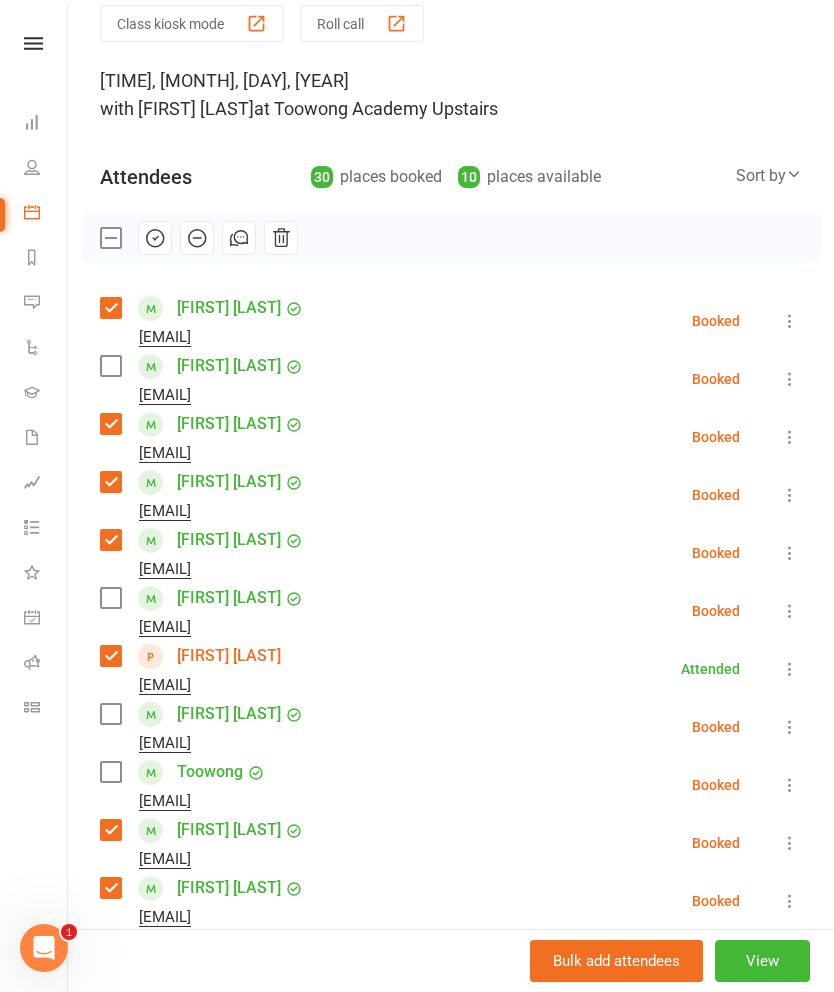 scroll, scrollTop: 83, scrollLeft: 0, axis: vertical 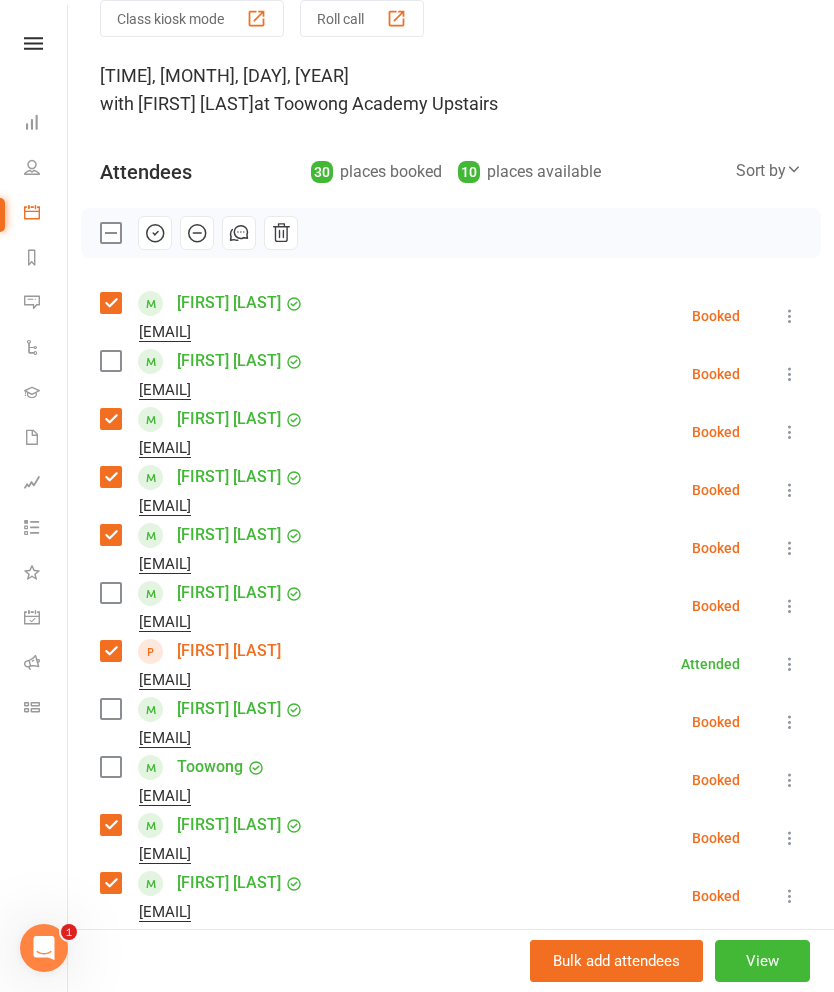 click at bounding box center (110, 361) 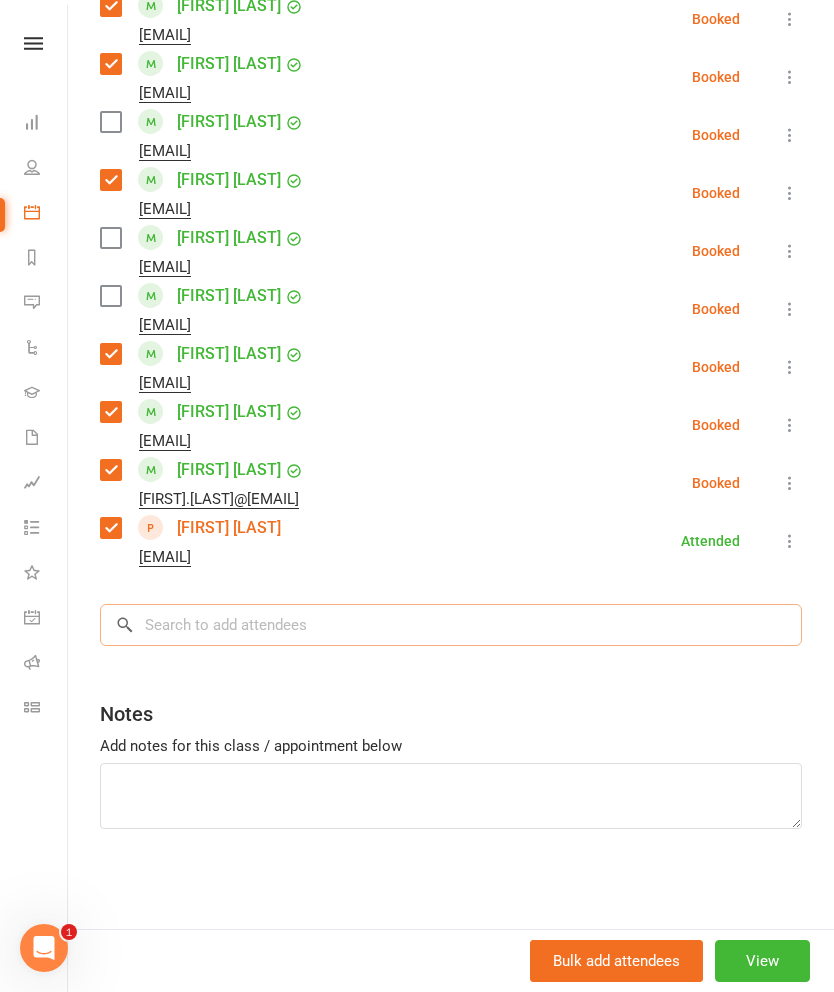 click at bounding box center (451, 625) 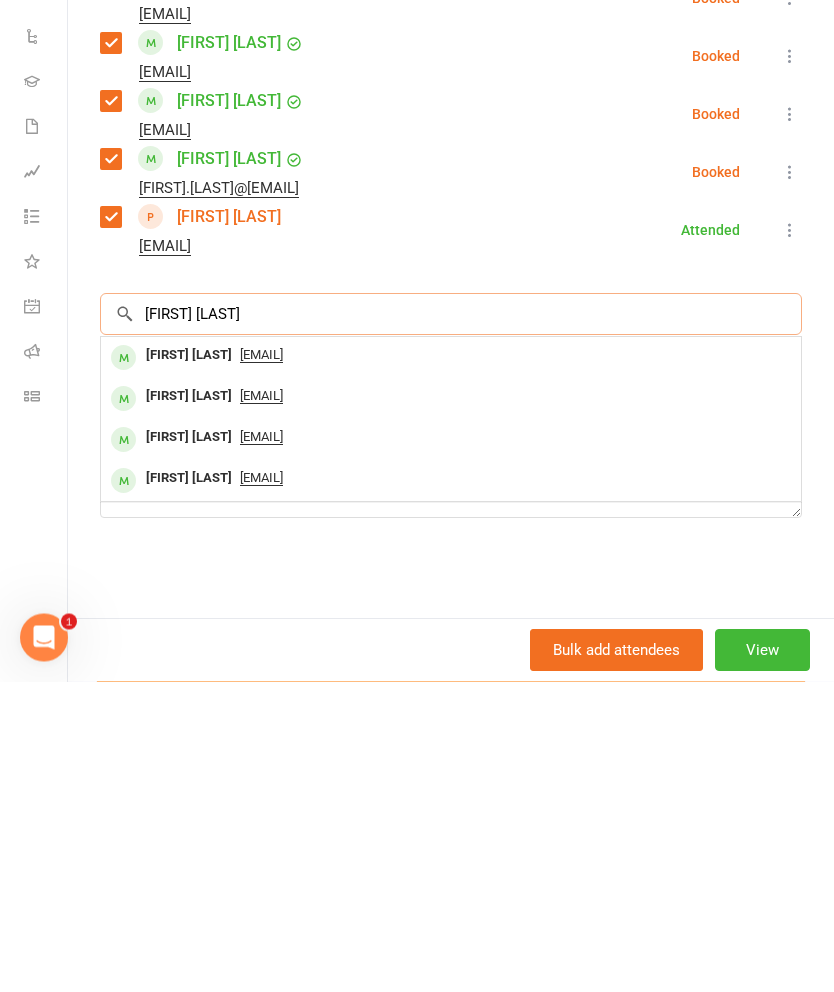 type on "[FIRST] [LAST]" 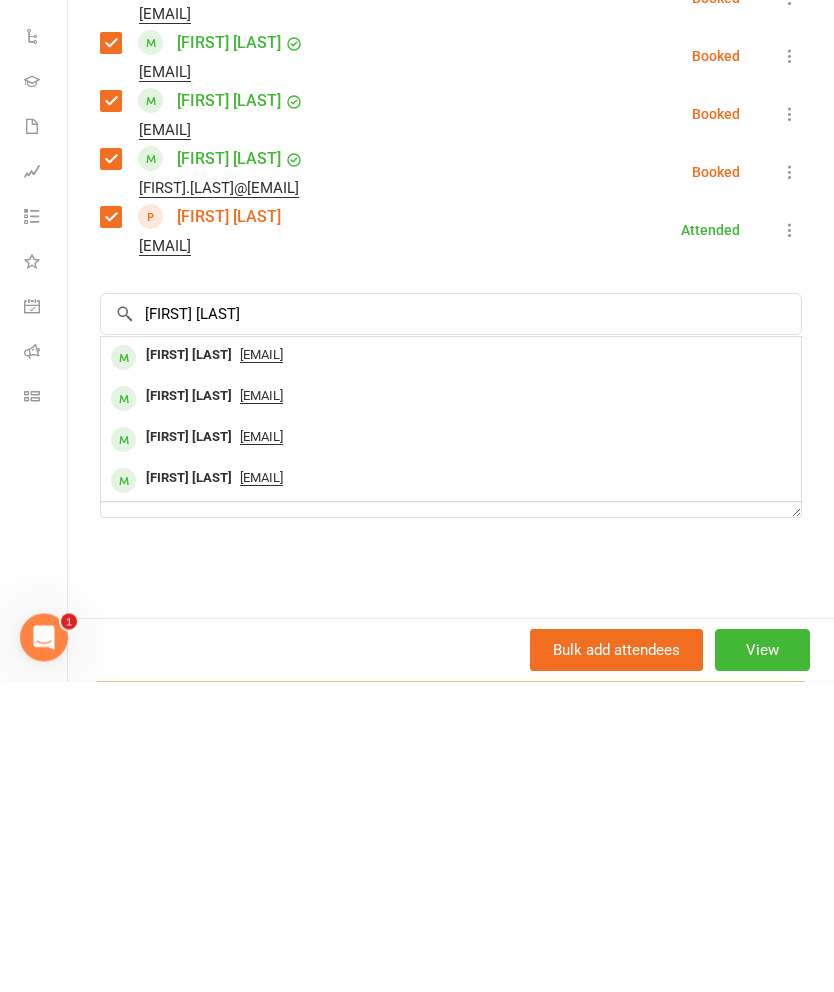 click on "[FIRST] [LAST]" at bounding box center (189, 707) 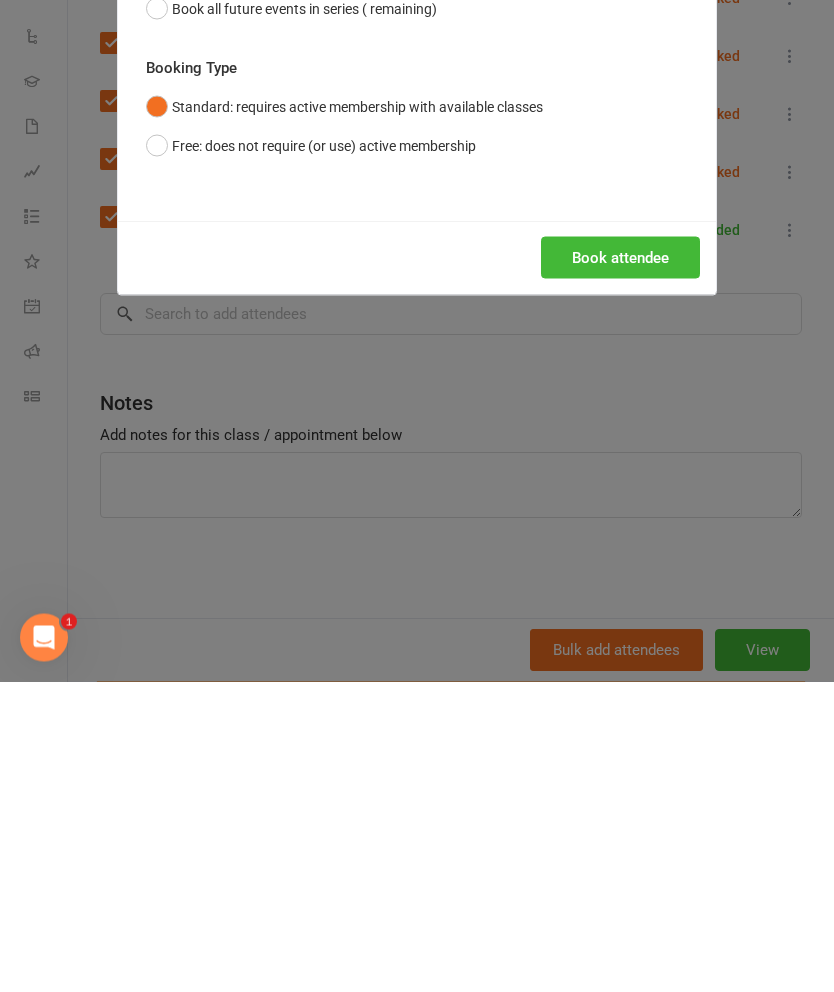 scroll, scrollTop: 4705, scrollLeft: 0, axis: vertical 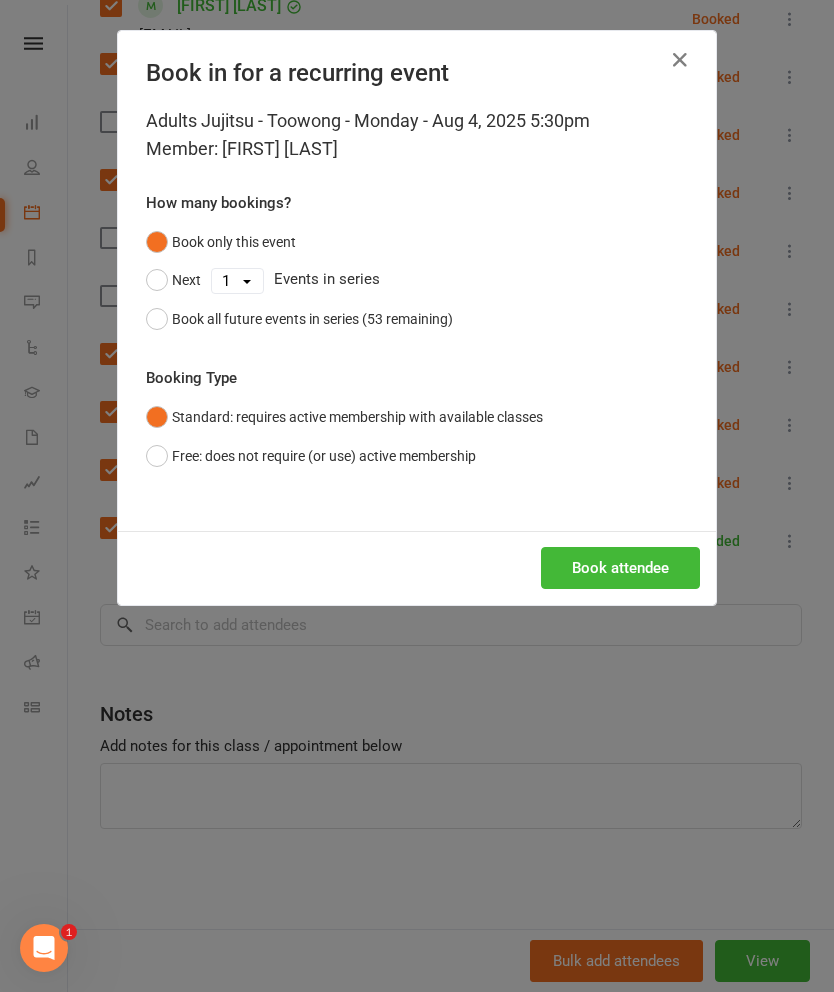 click on "Book attendee" at bounding box center (620, 568) 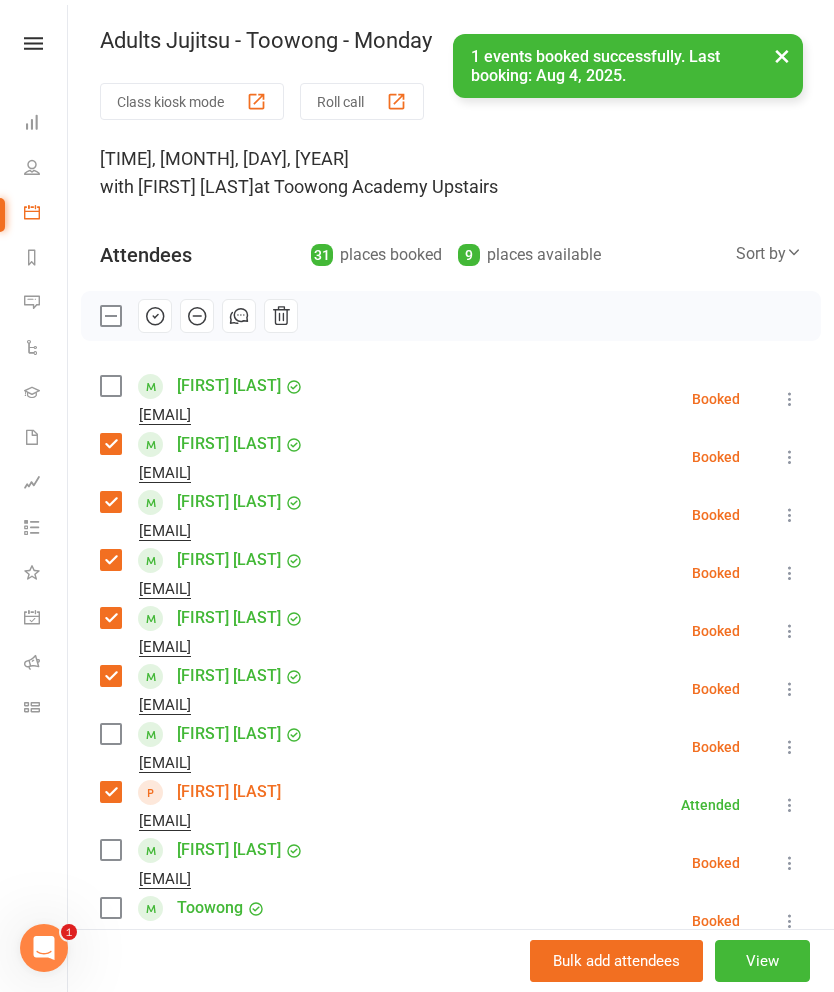 scroll, scrollTop: 0, scrollLeft: 0, axis: both 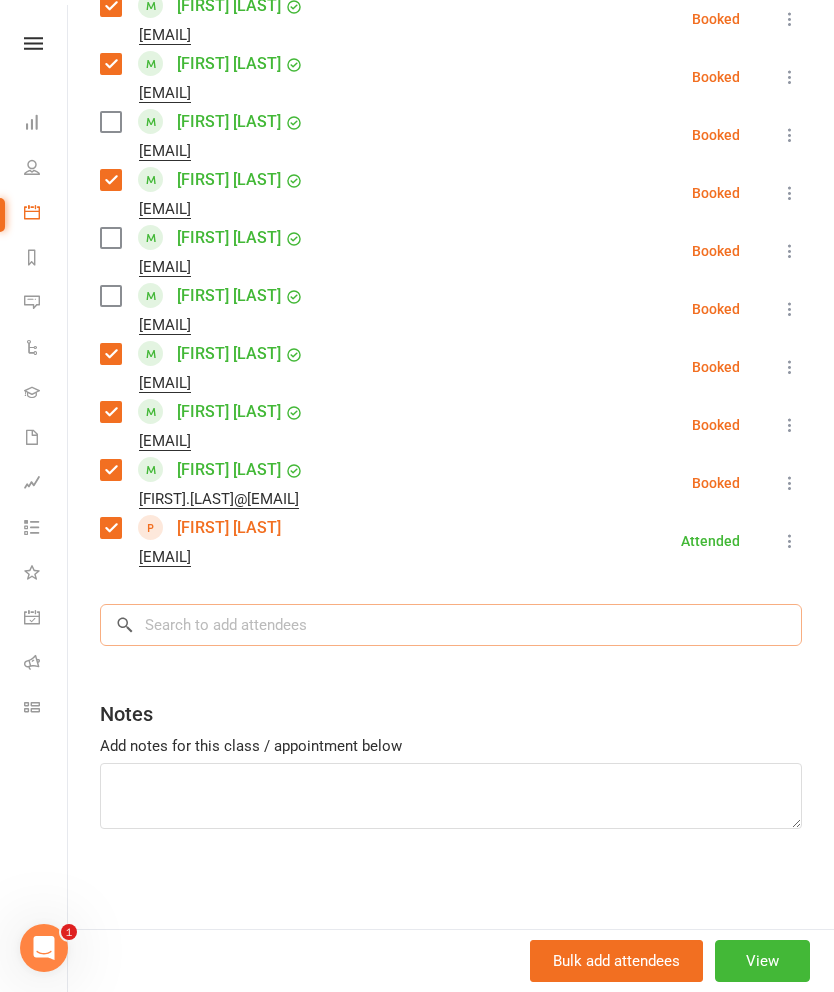 click at bounding box center [451, 625] 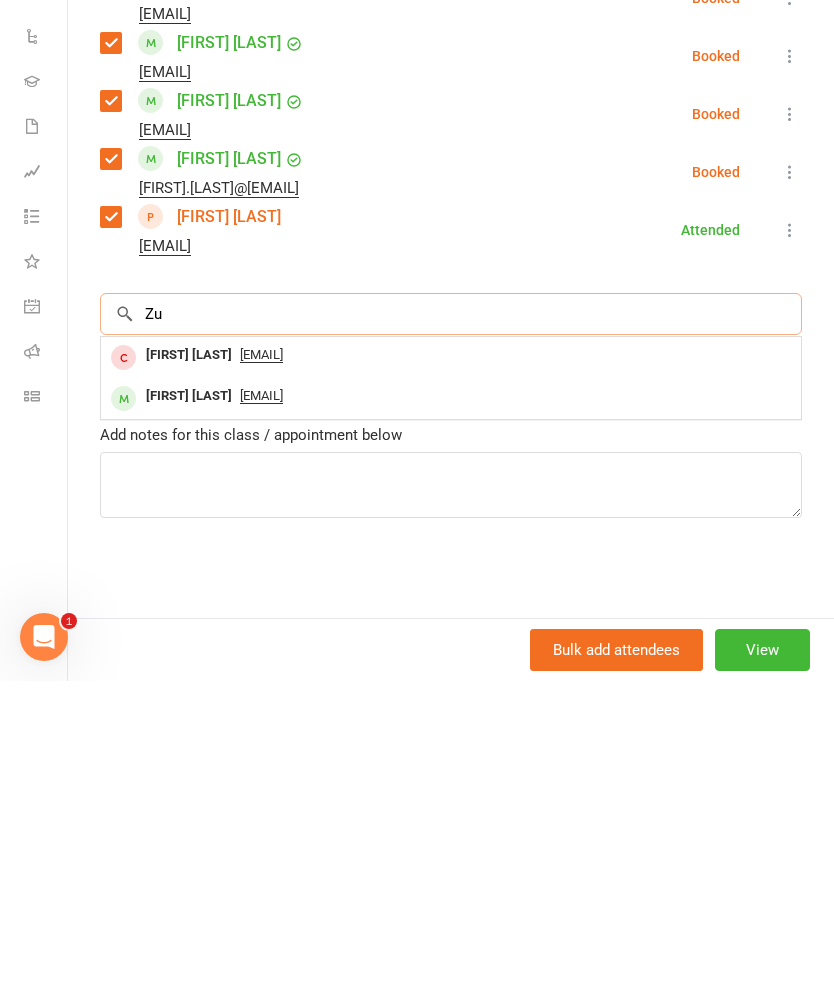 type on "Z" 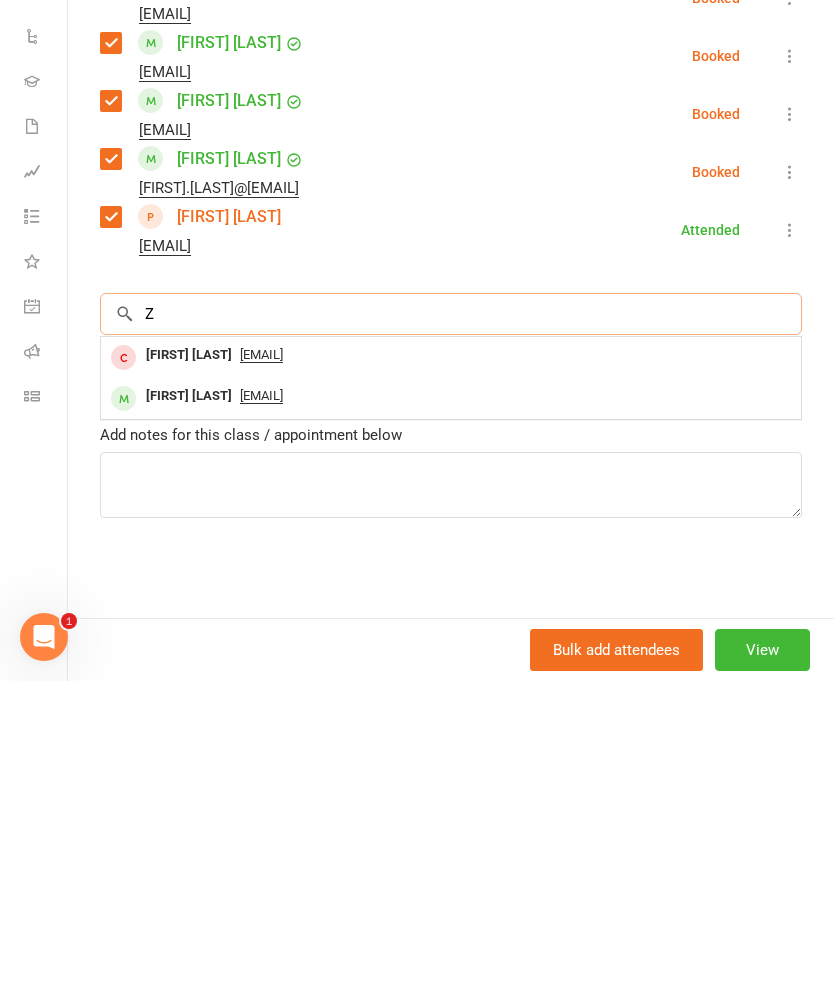 type 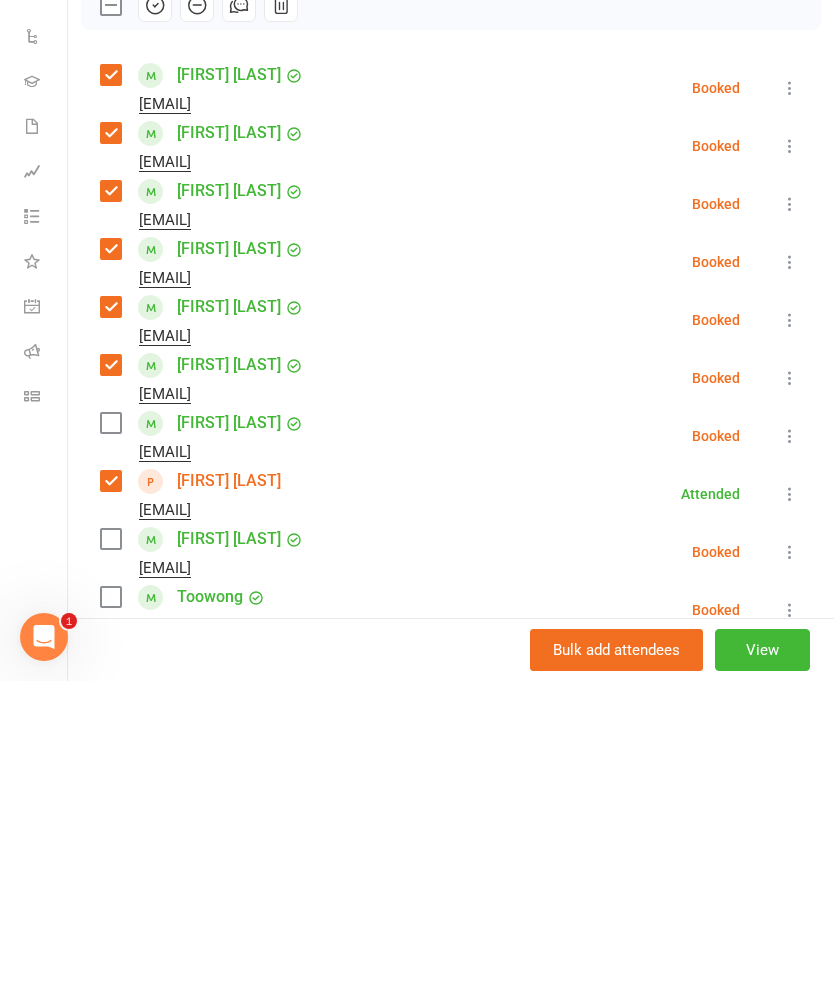 scroll, scrollTop: 0, scrollLeft: 0, axis: both 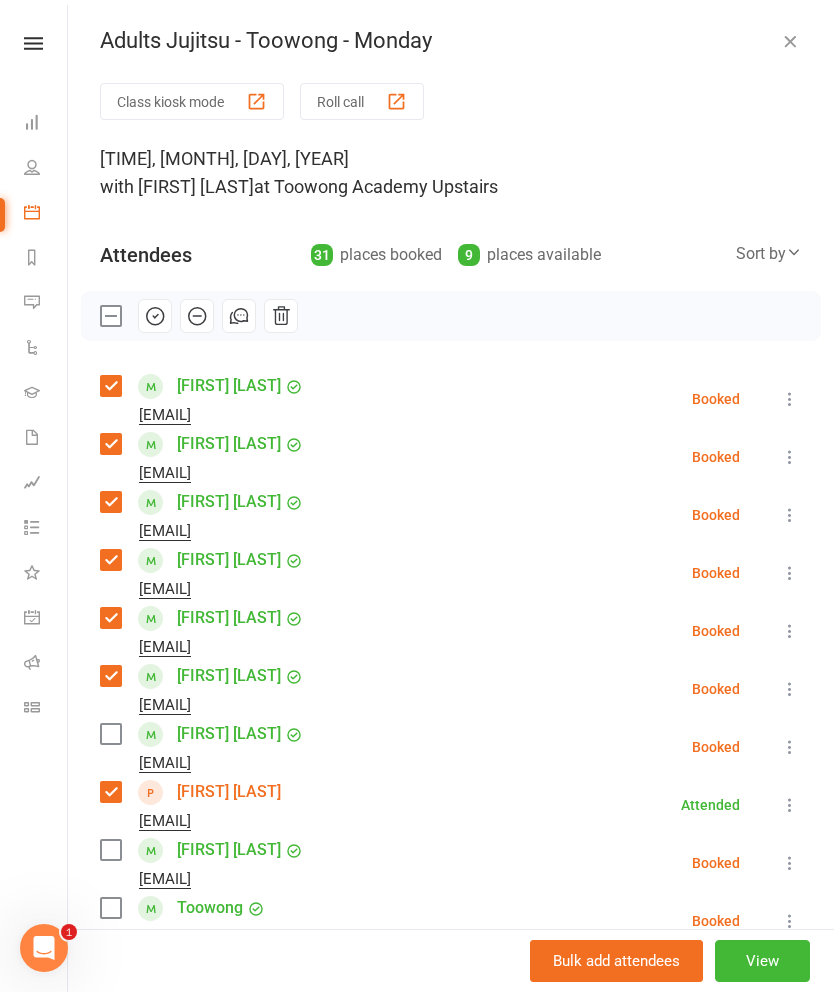 click 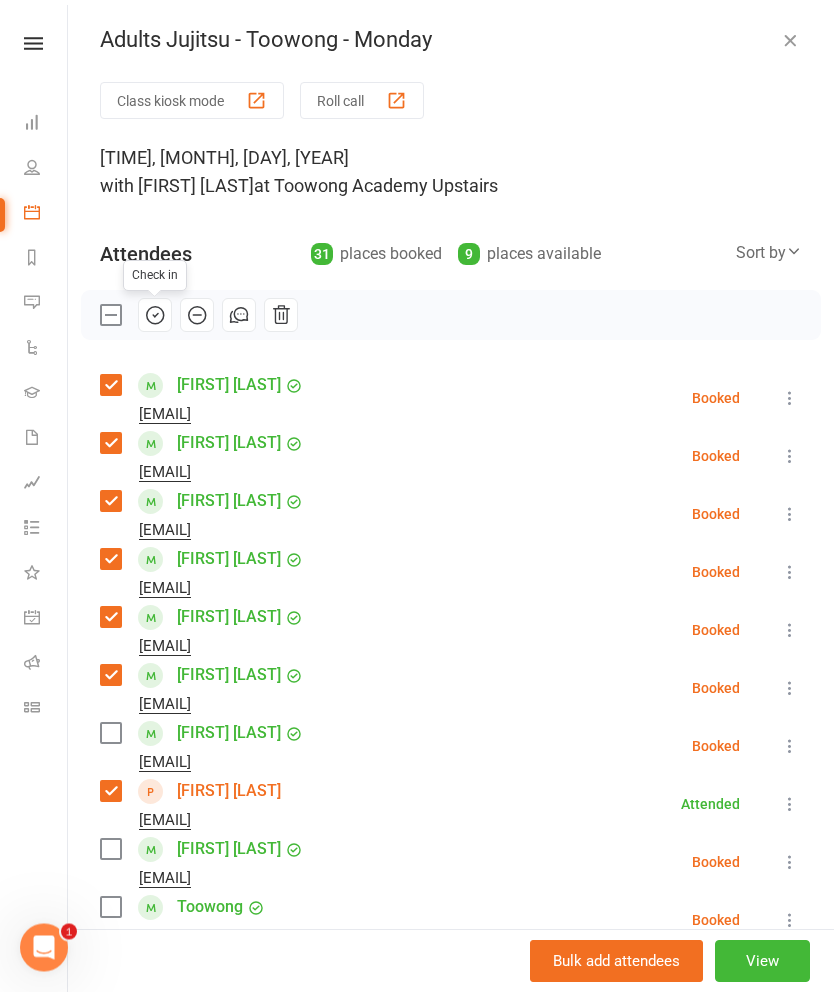 scroll, scrollTop: 3276, scrollLeft: 0, axis: vertical 